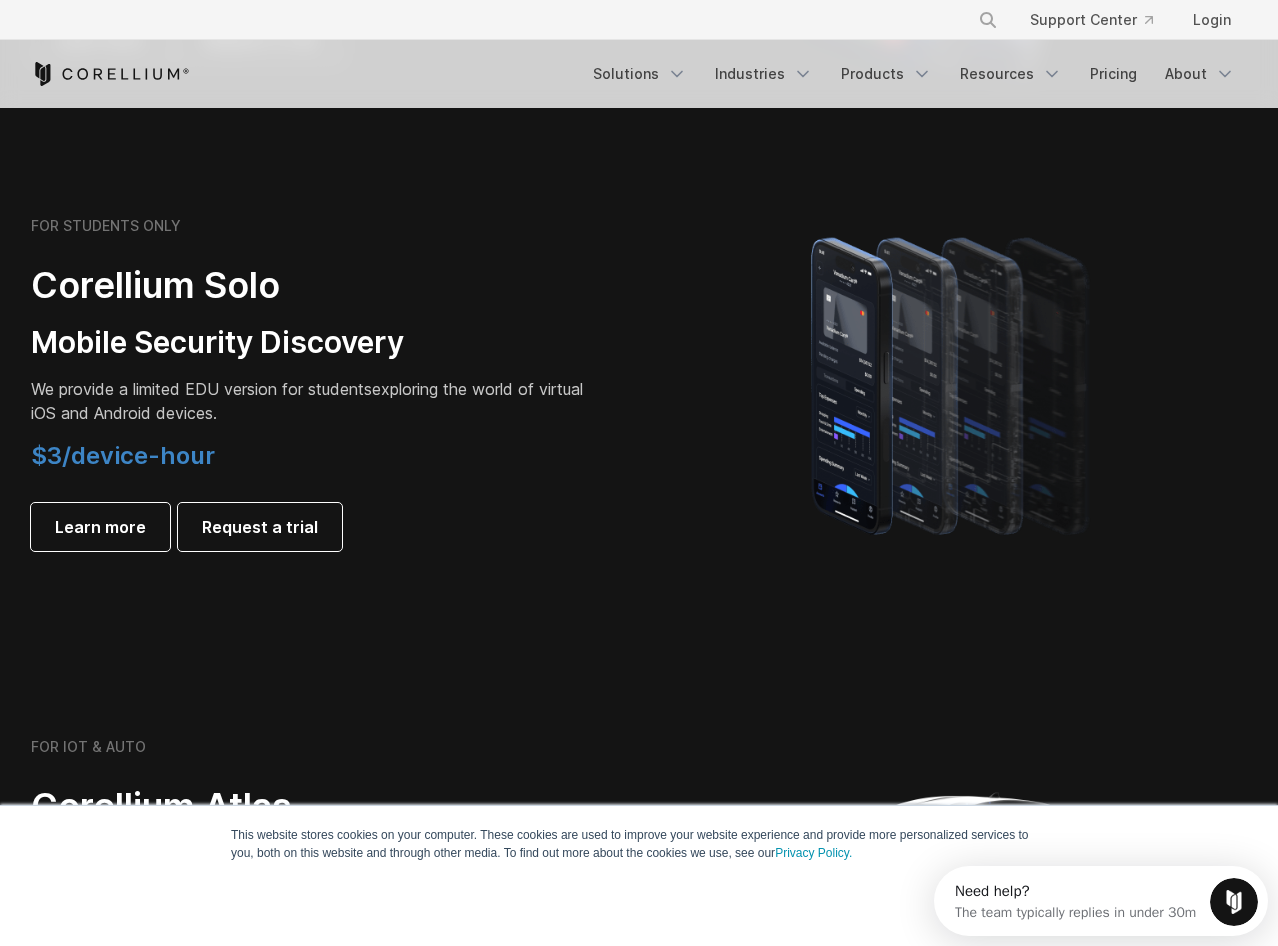 scroll, scrollTop: 0, scrollLeft: 0, axis: both 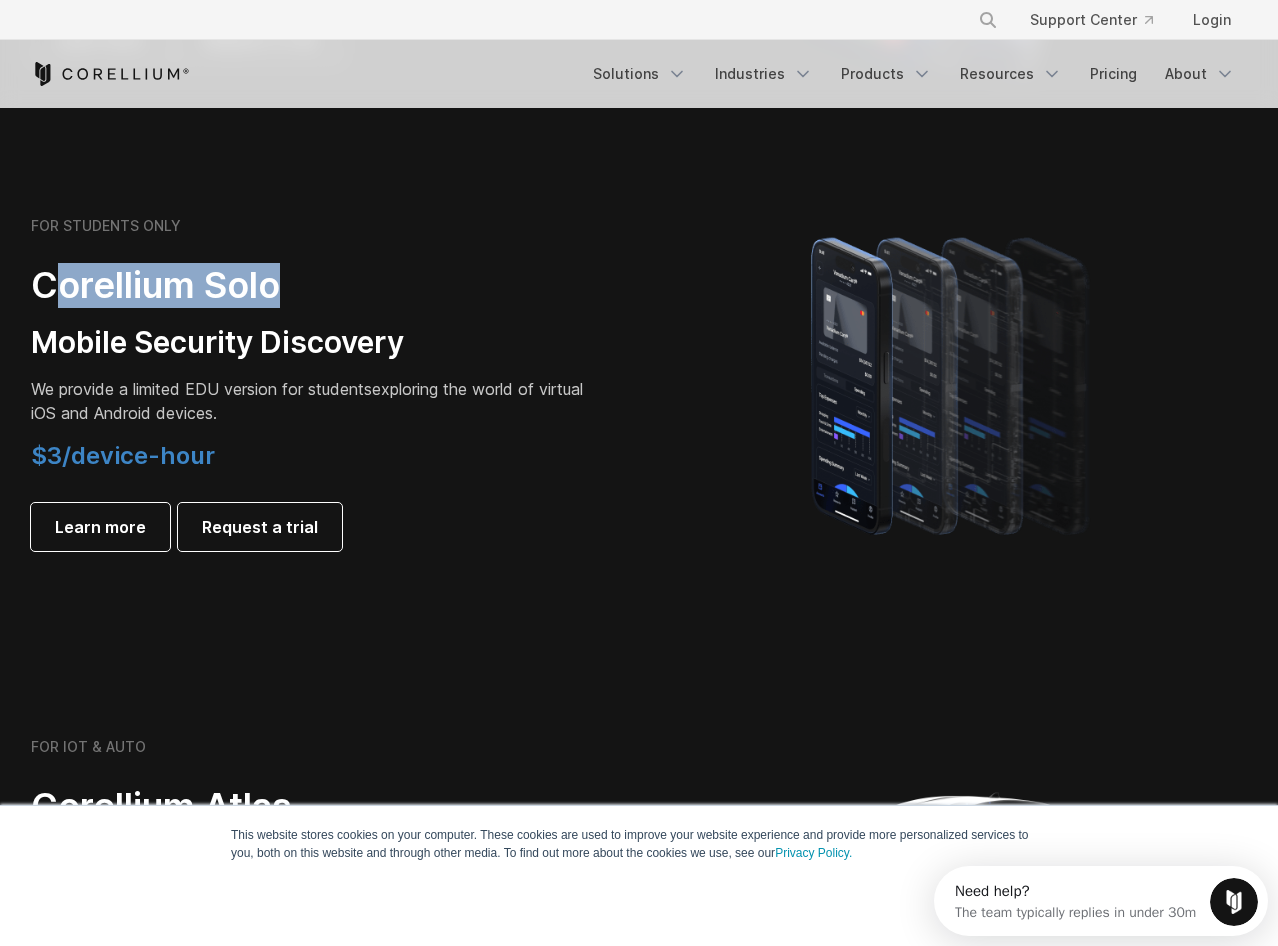 drag, startPoint x: 47, startPoint y: 291, endPoint x: 288, endPoint y: 278, distance: 241.35037 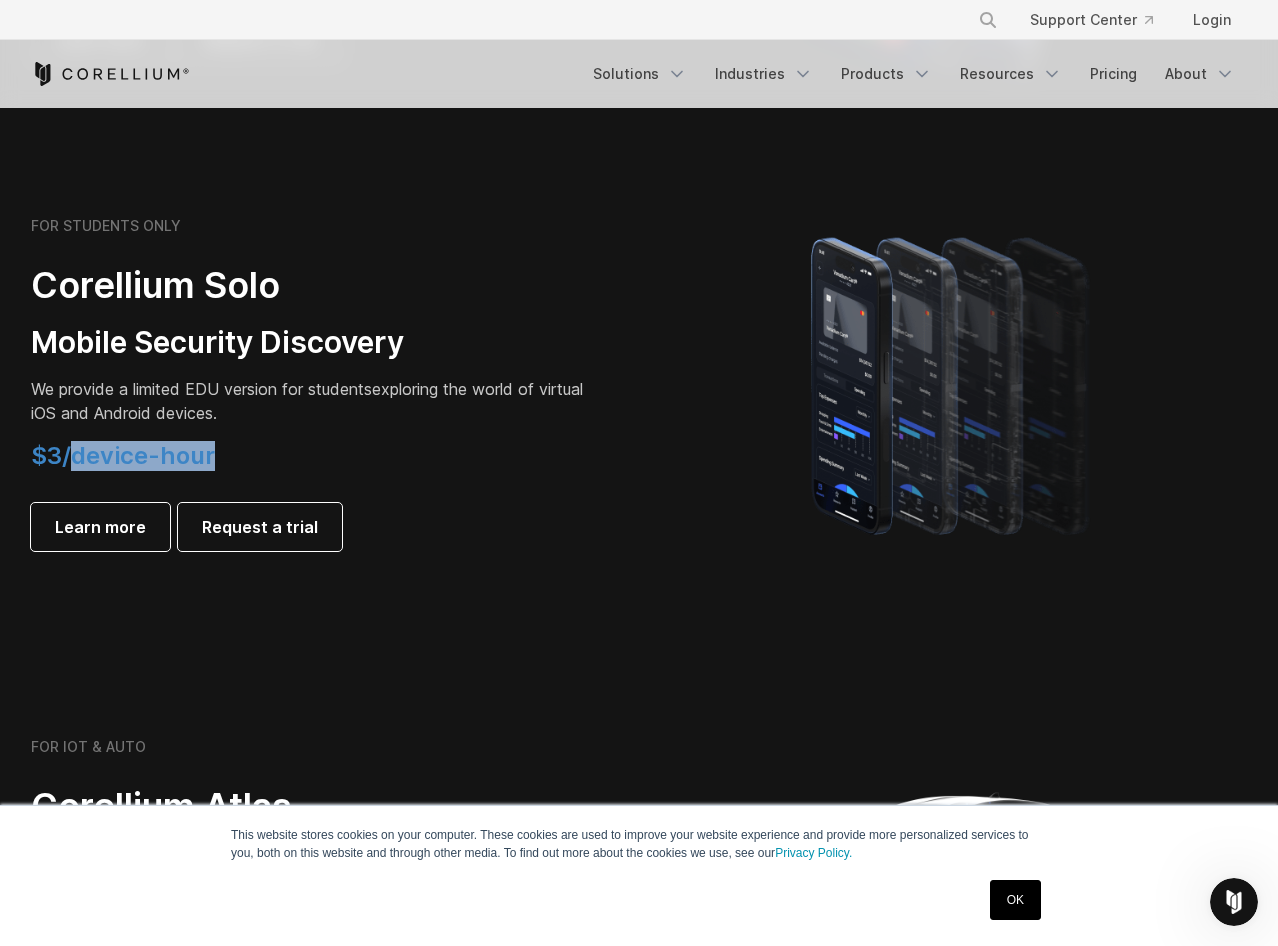 drag, startPoint x: 74, startPoint y: 459, endPoint x: 216, endPoint y: 451, distance: 142.22517 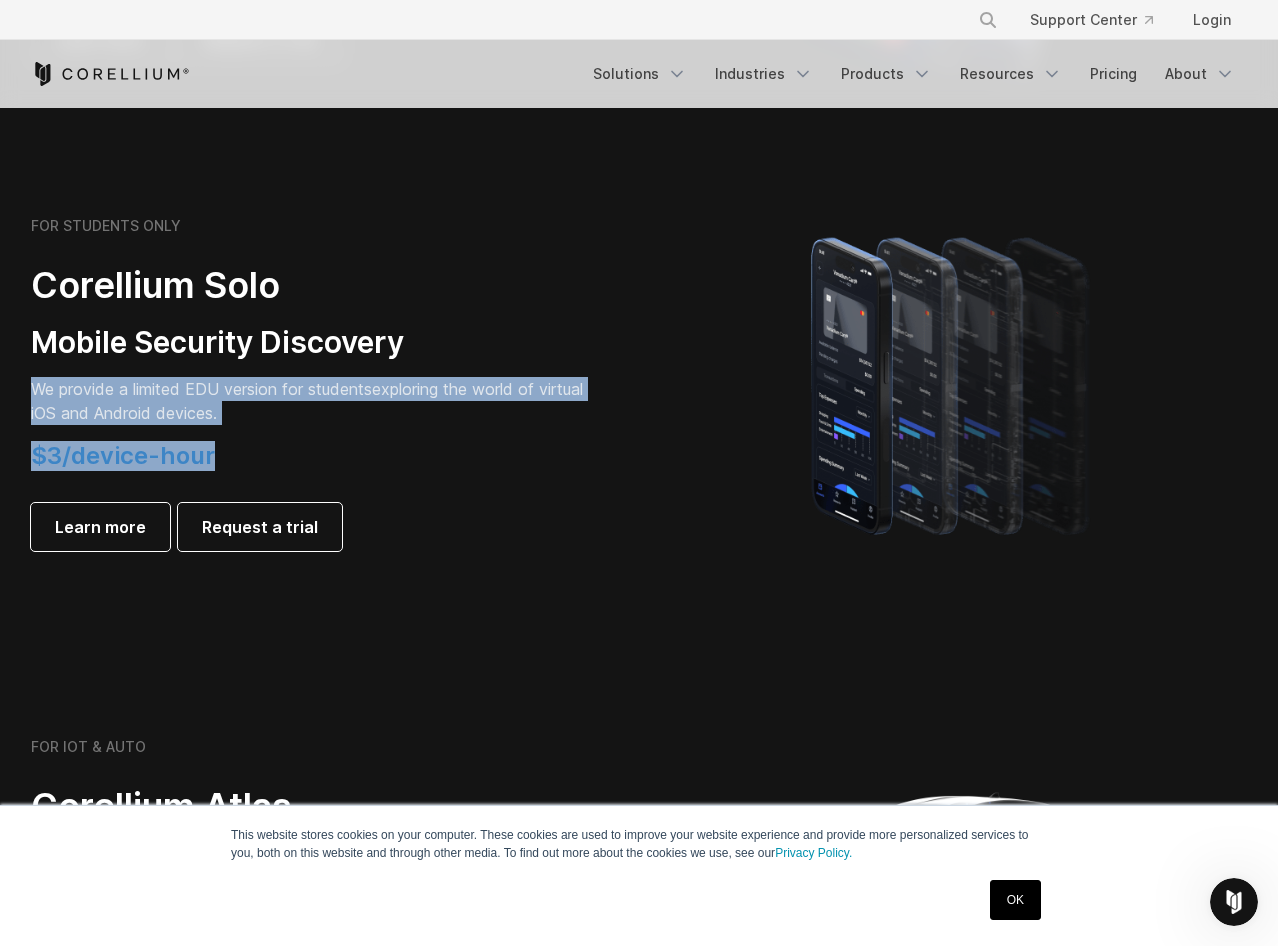 drag, startPoint x: 34, startPoint y: 386, endPoint x: 562, endPoint y: 458, distance: 532.8865 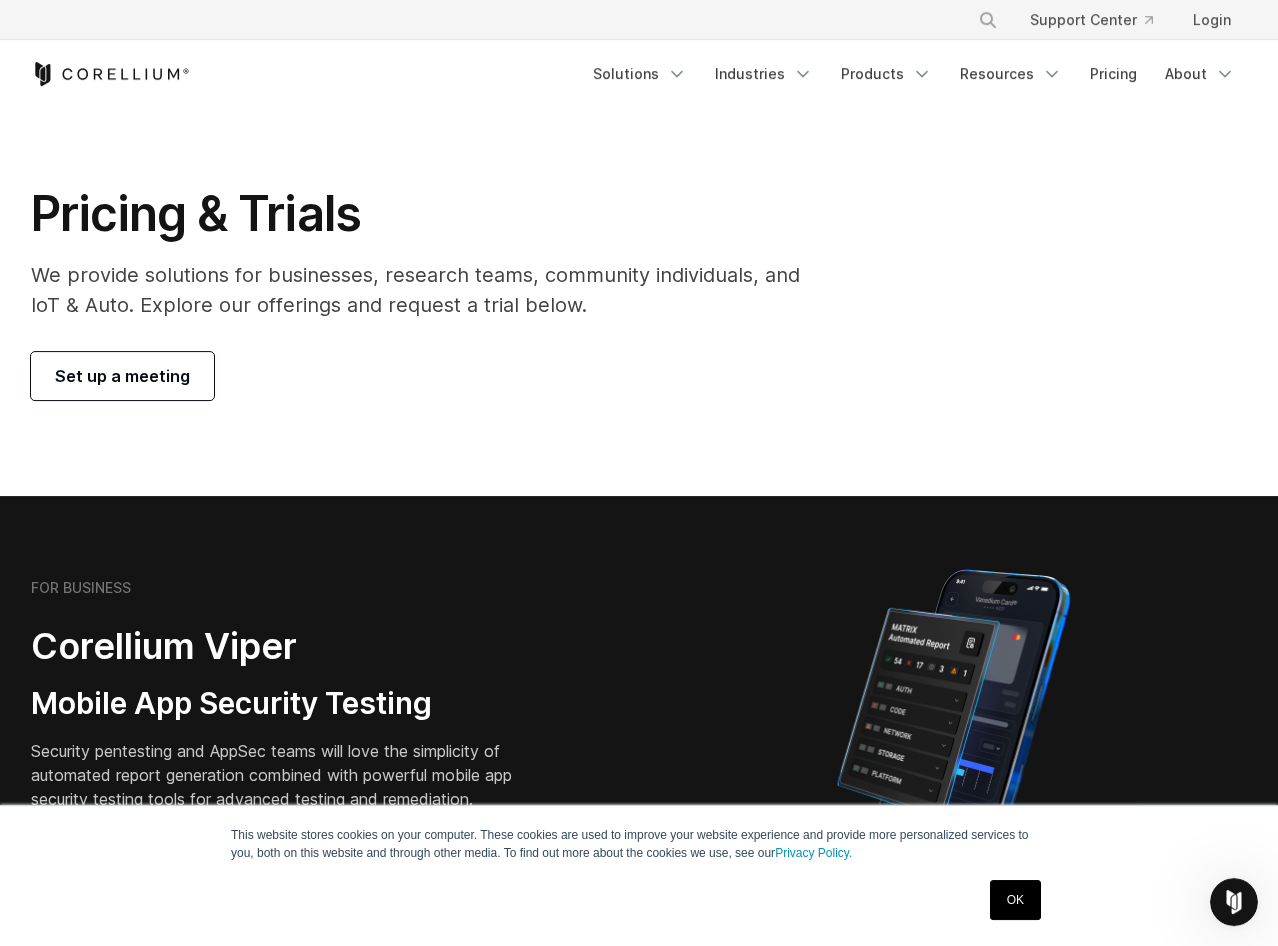 scroll, scrollTop: 0, scrollLeft: 0, axis: both 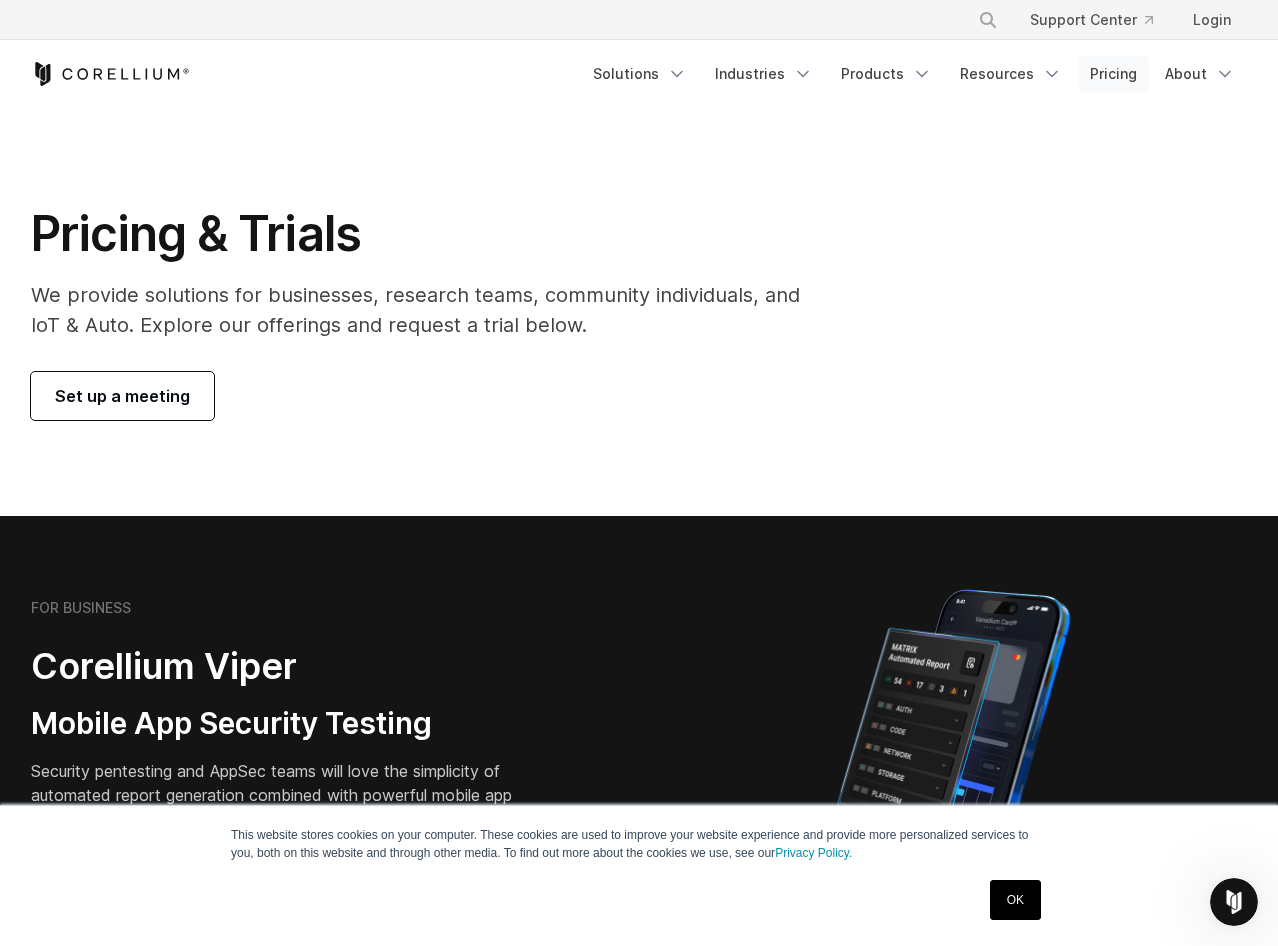 click on "Pricing" at bounding box center (1113, 74) 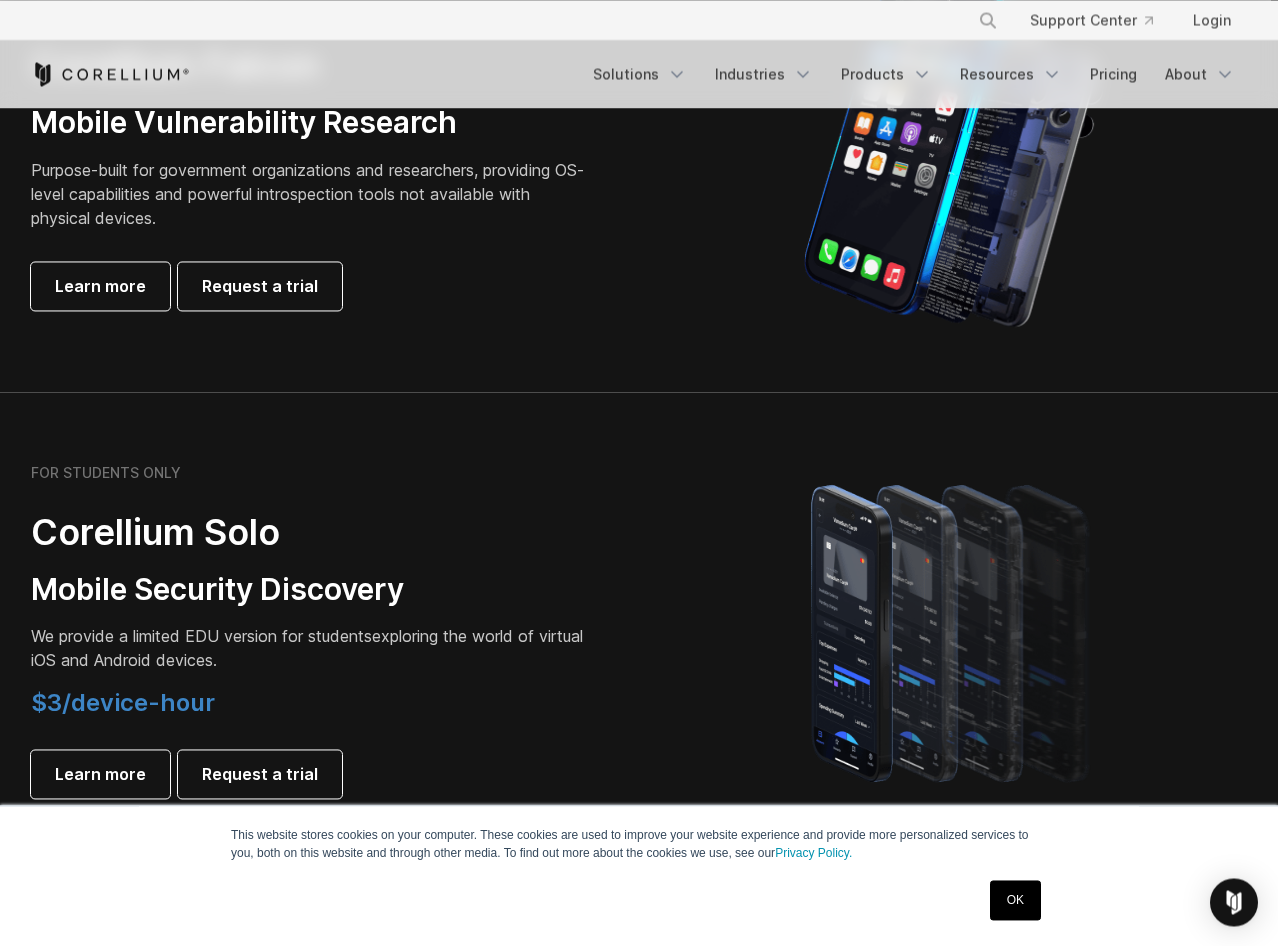 scroll, scrollTop: 1122, scrollLeft: 0, axis: vertical 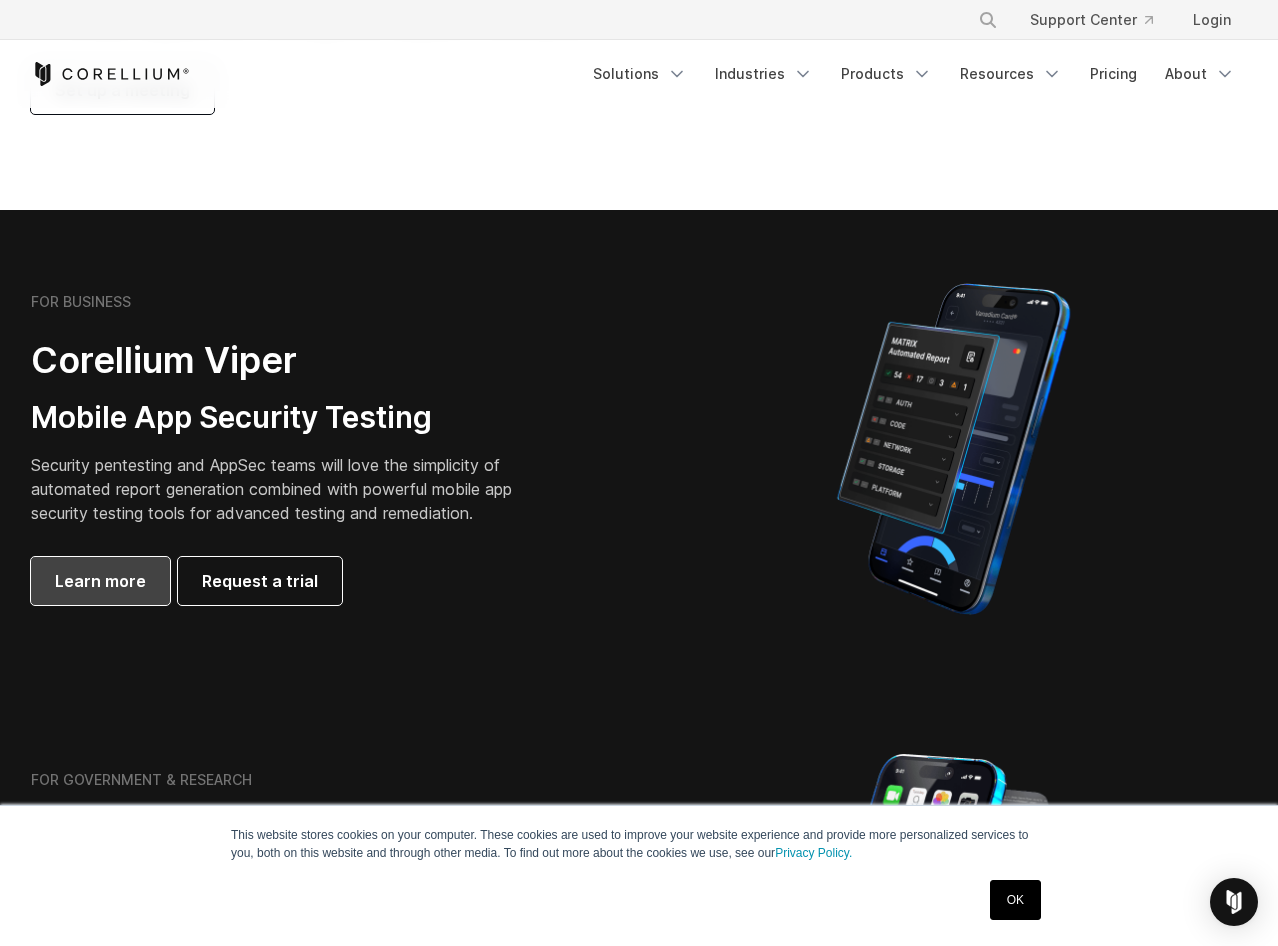 click on "Learn more" at bounding box center [100, 581] 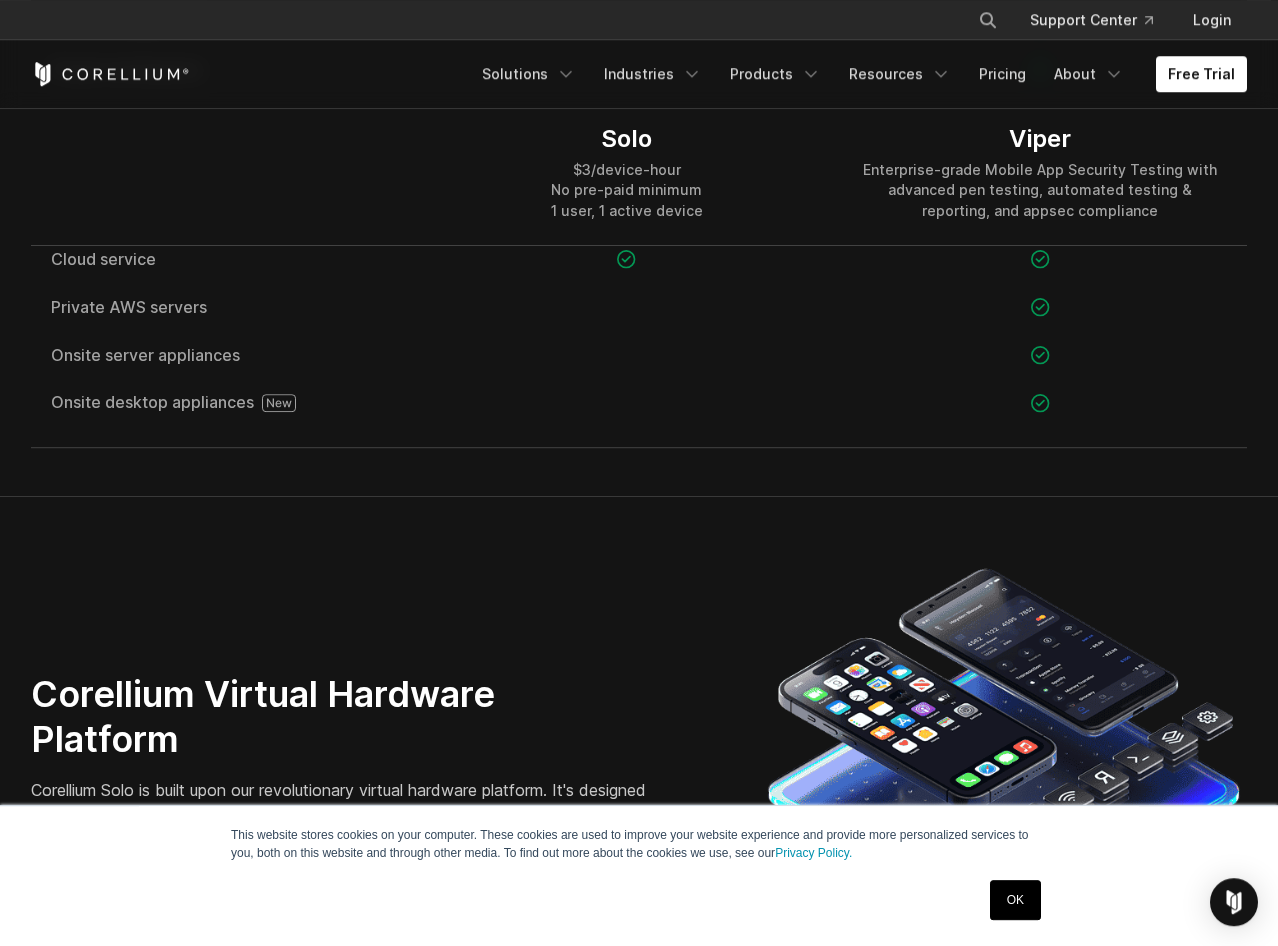 scroll, scrollTop: 3060, scrollLeft: 0, axis: vertical 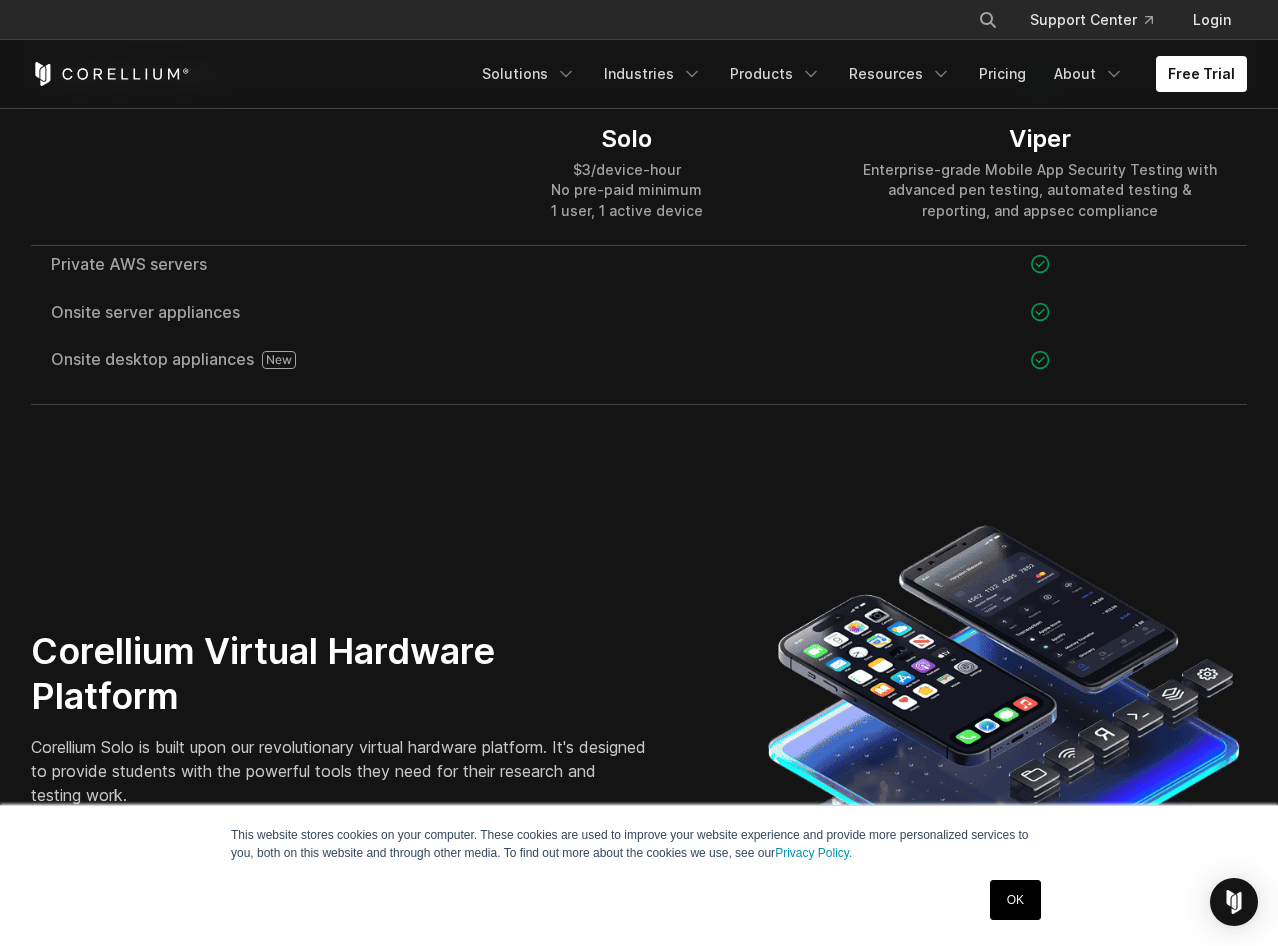 click on "Viper" at bounding box center (1040, 139) 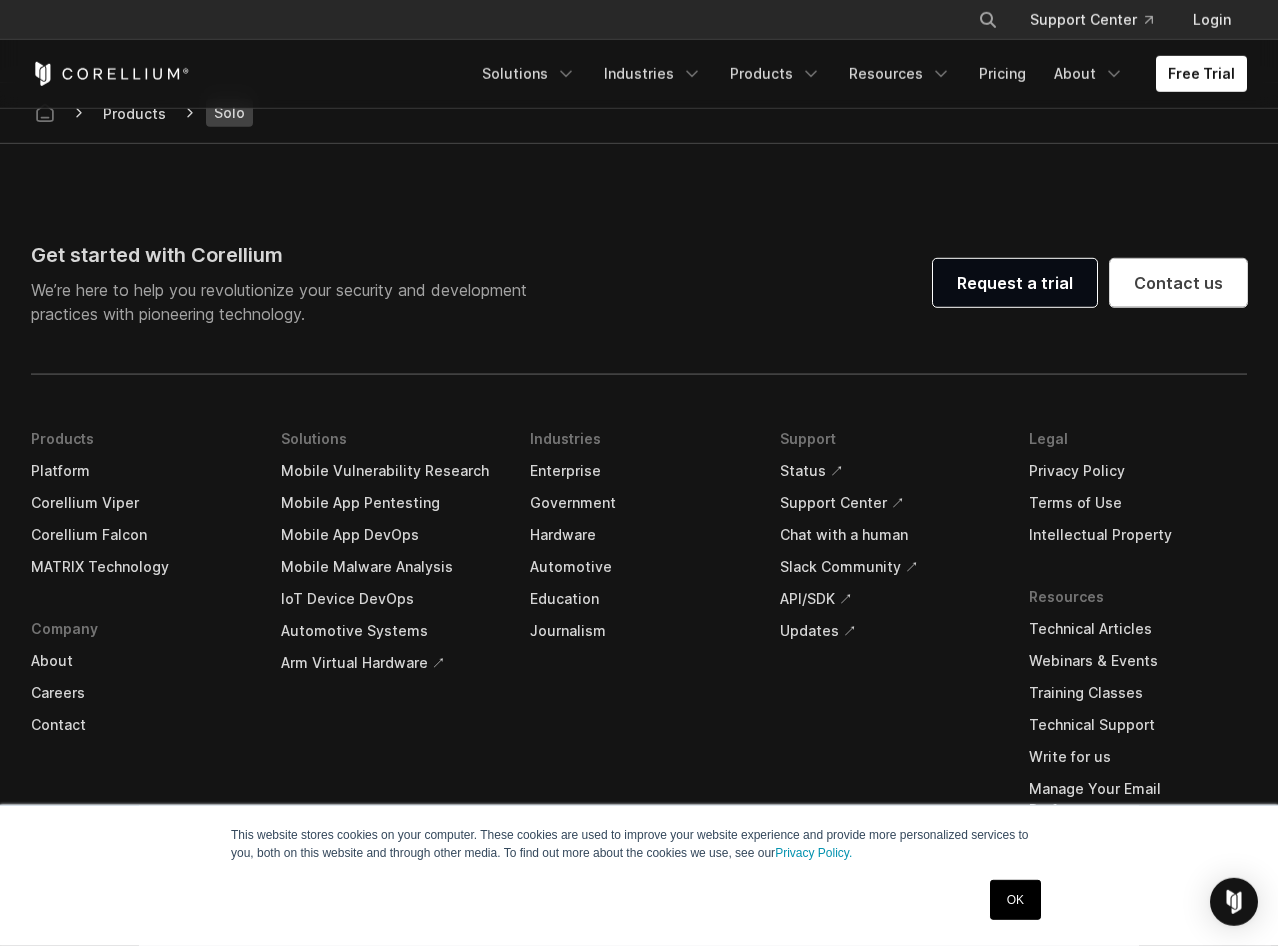 scroll, scrollTop: 3912, scrollLeft: 0, axis: vertical 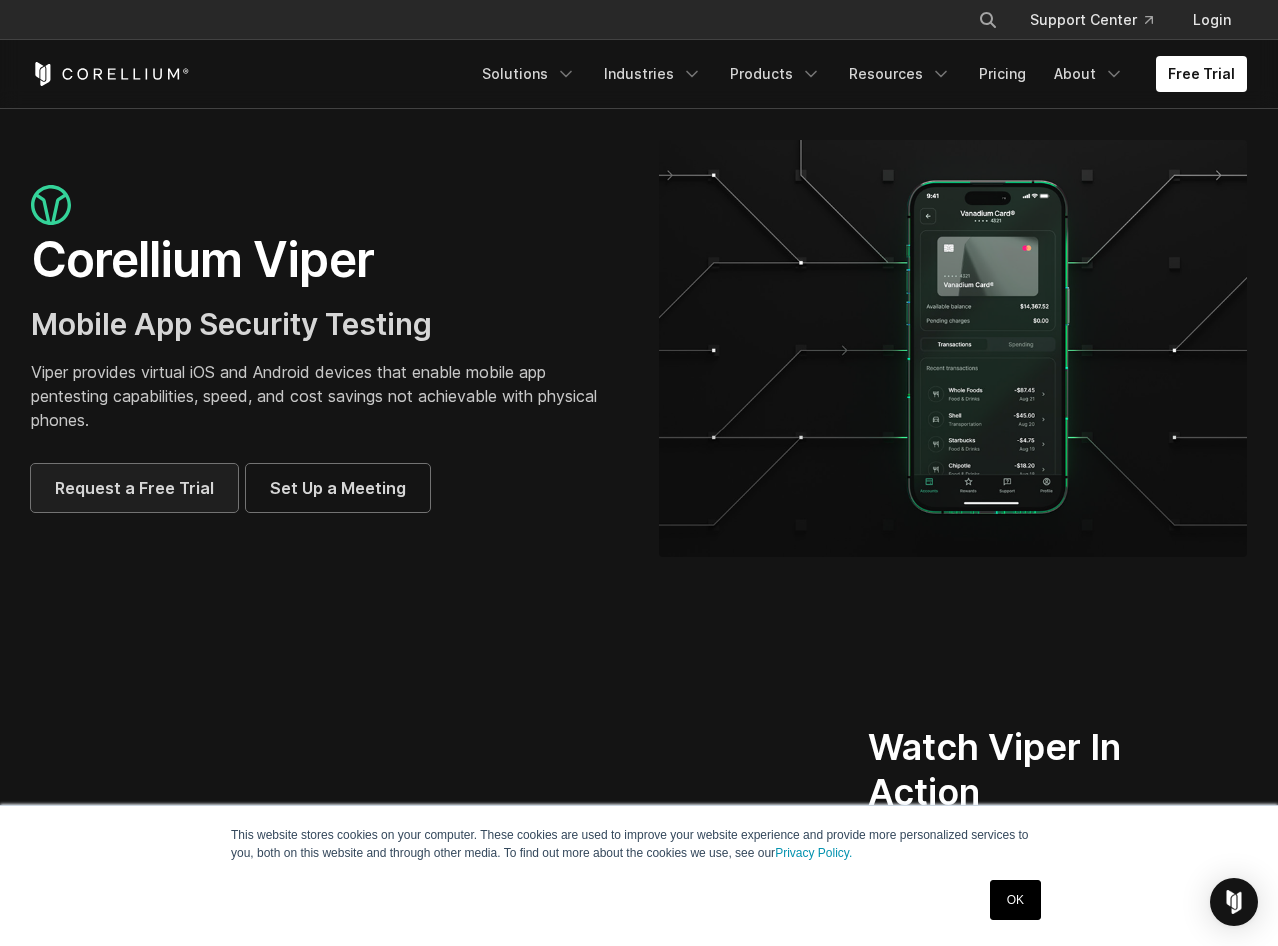 click on "Request a Free Trial" at bounding box center [134, 488] 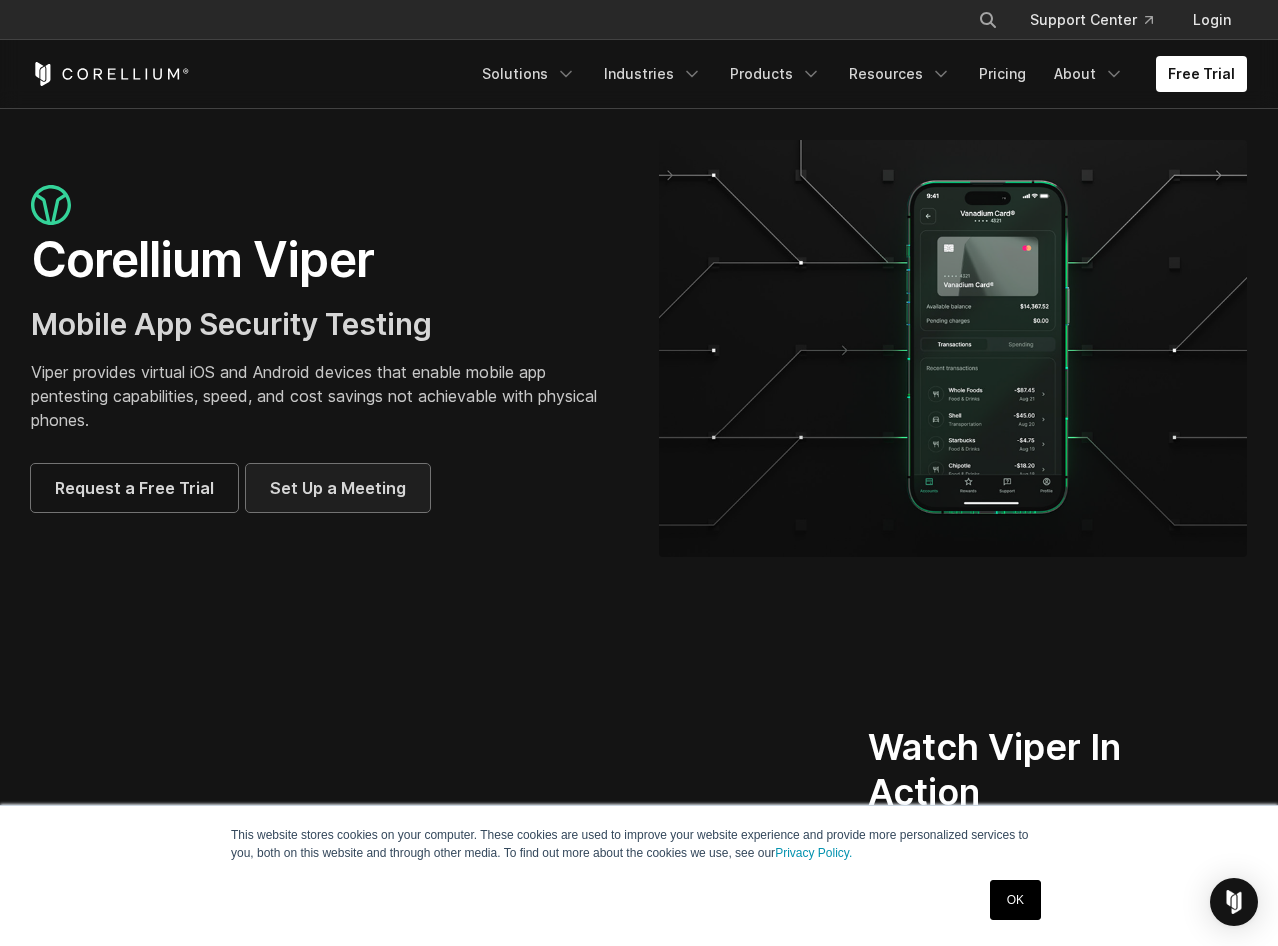click on "Set Up a Meeting" at bounding box center (338, 488) 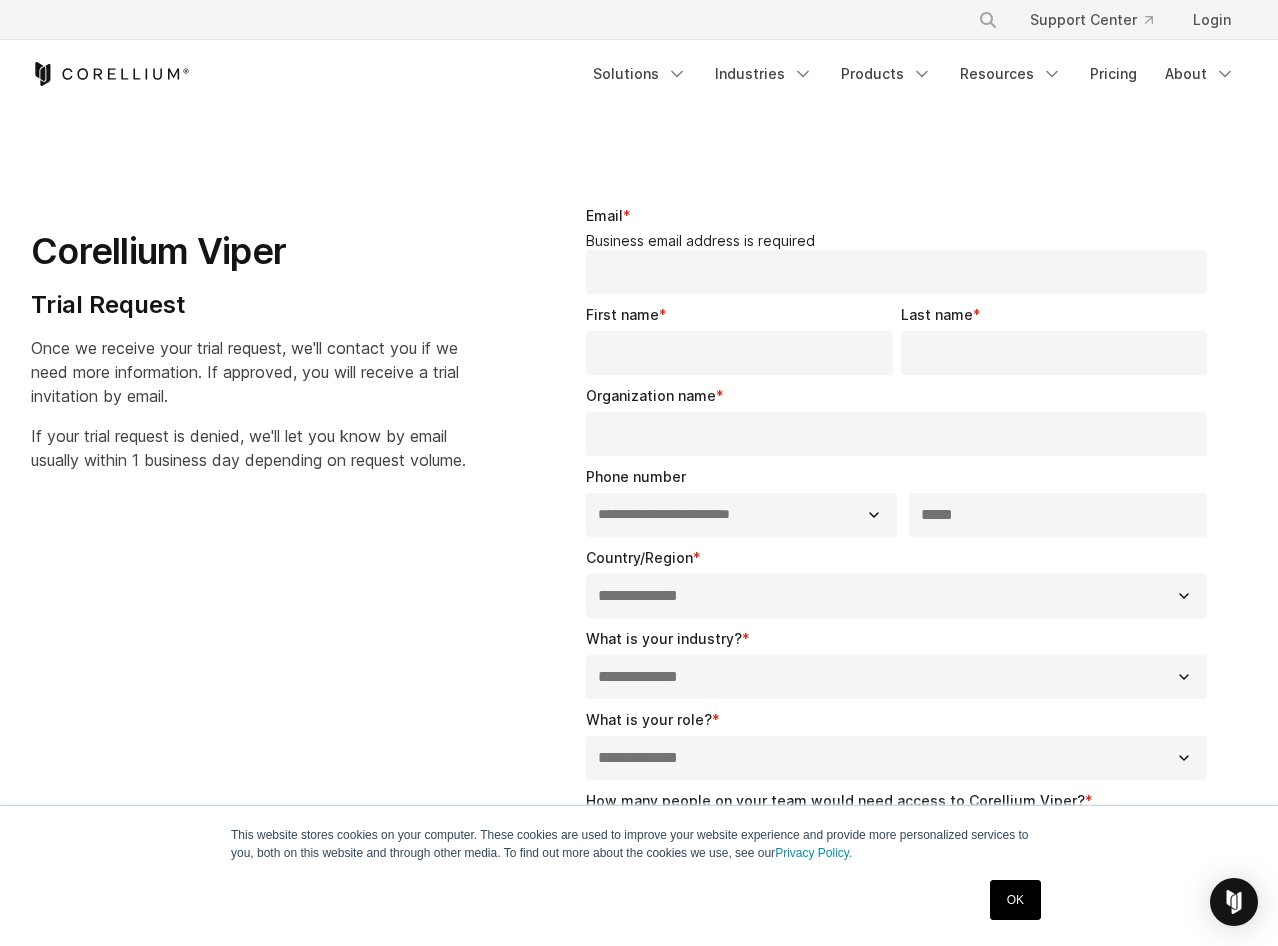 select on "**" 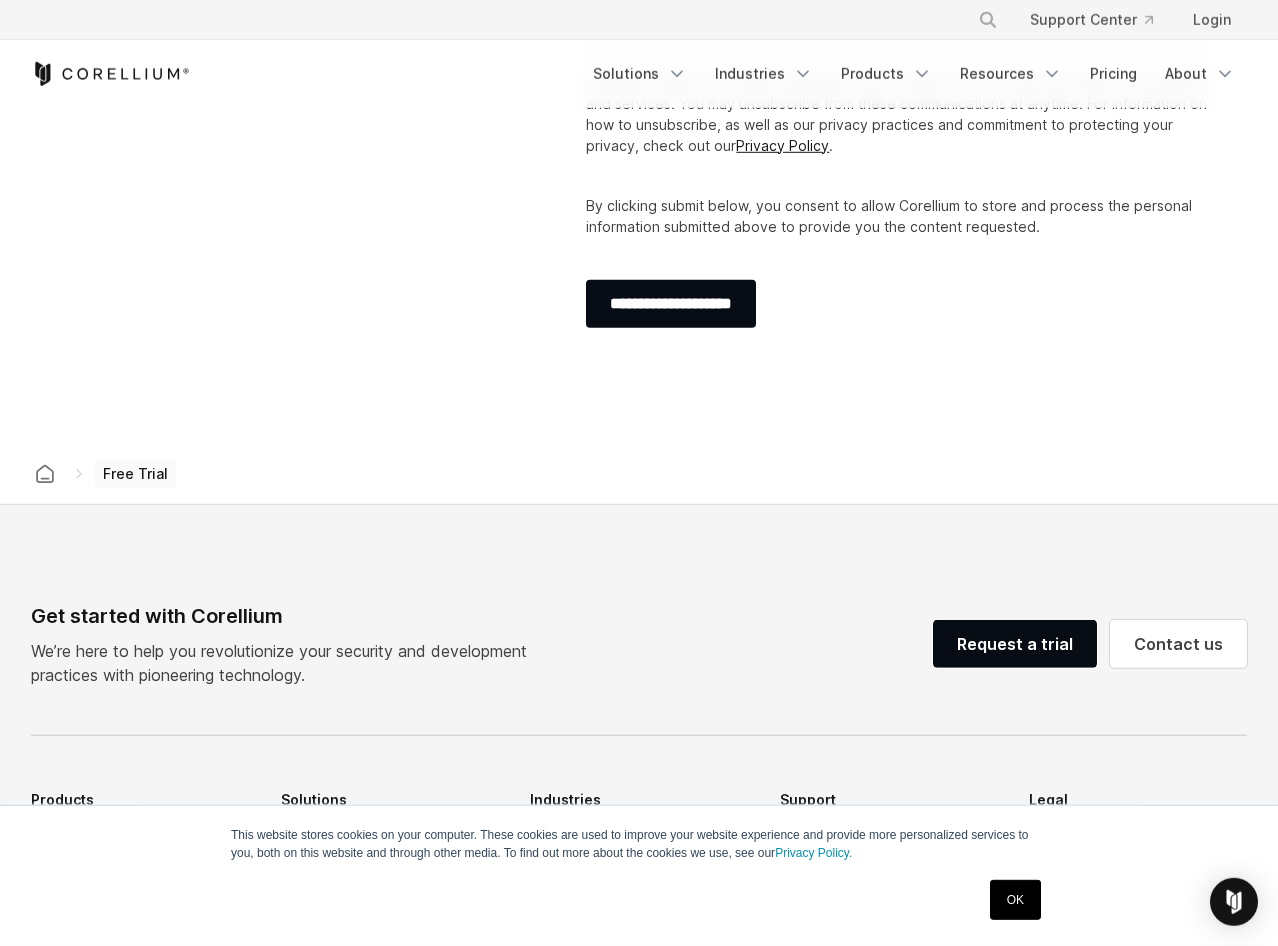 scroll, scrollTop: 816, scrollLeft: 0, axis: vertical 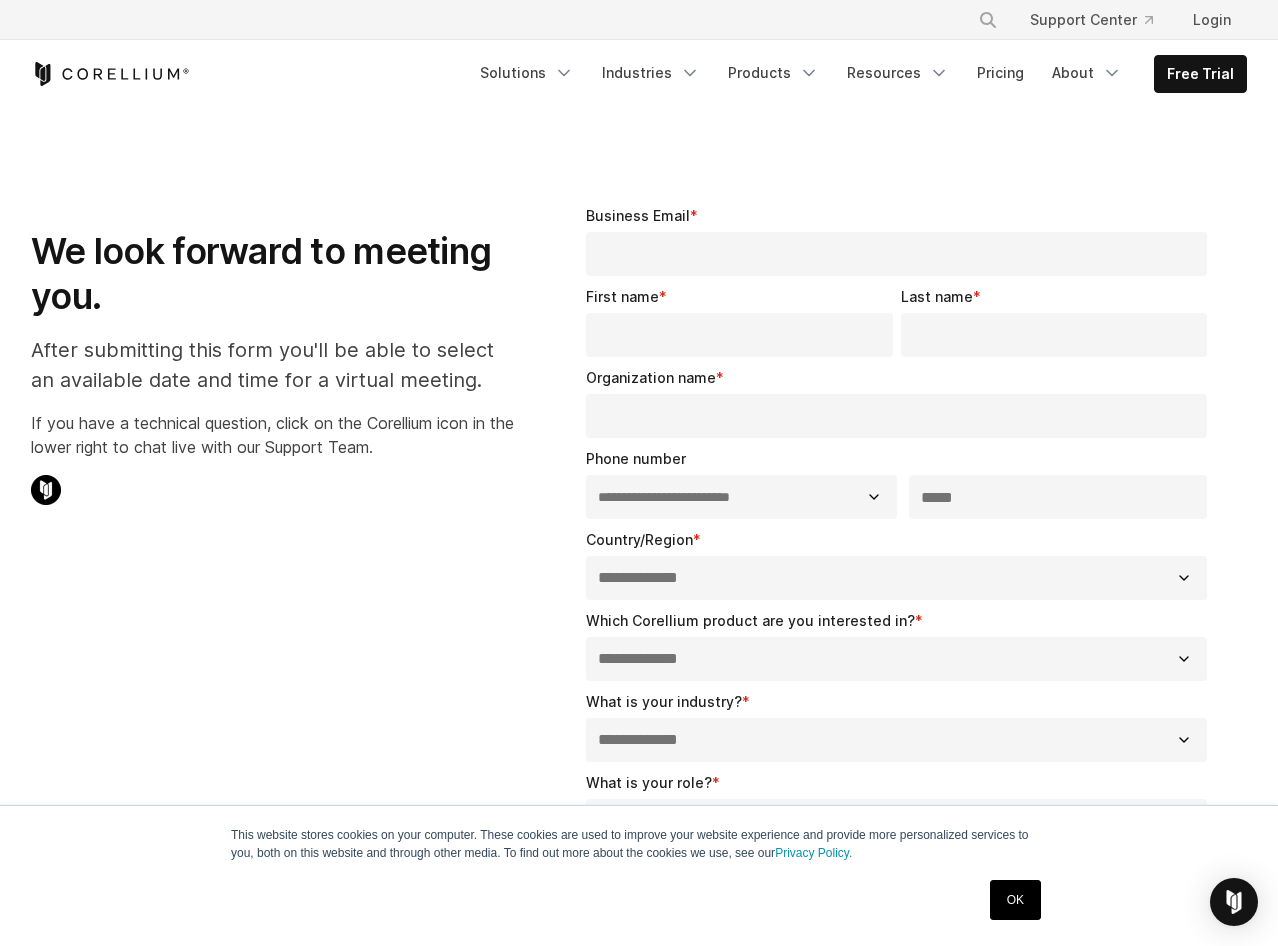 select on "**" 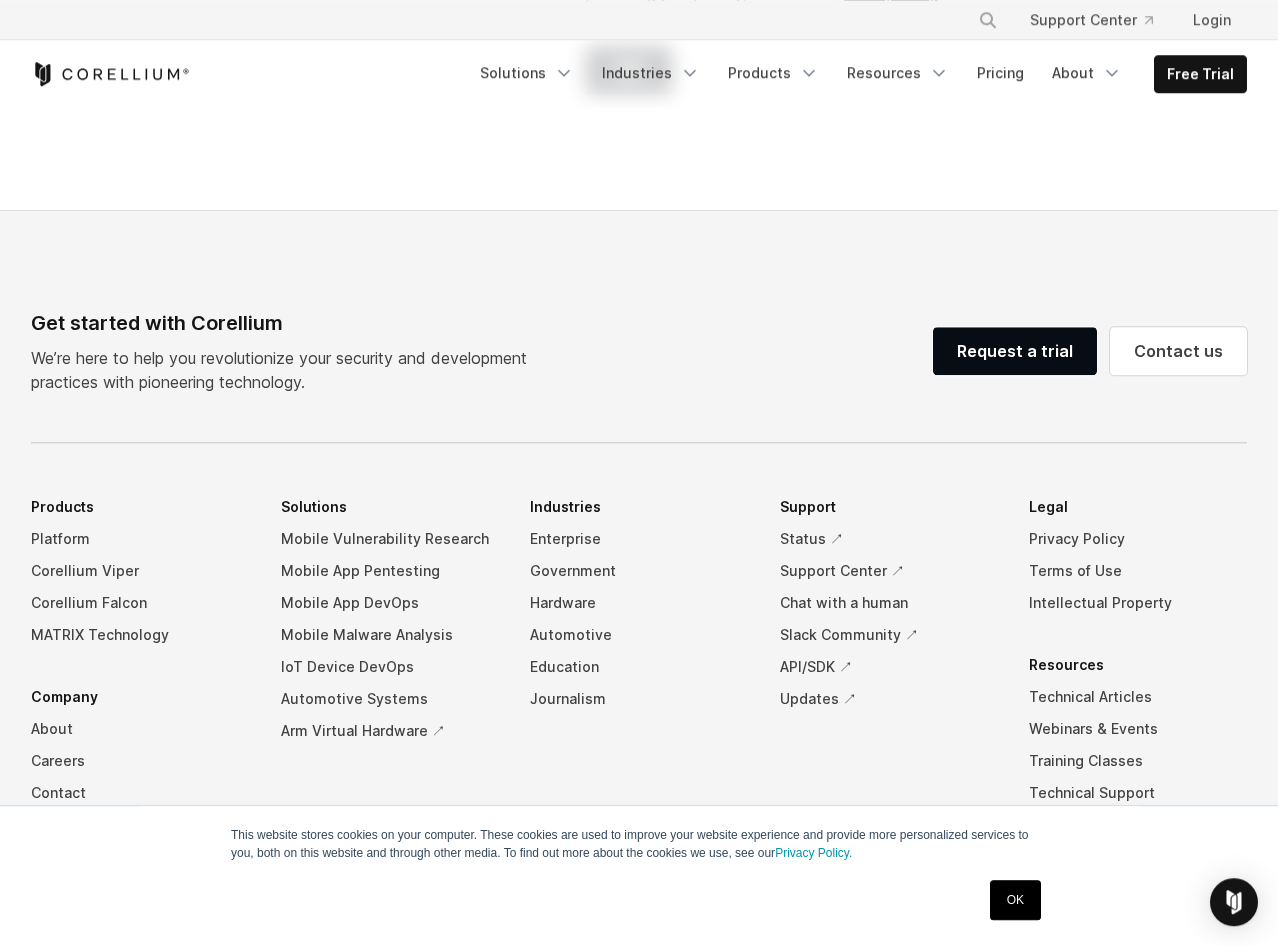scroll, scrollTop: 1122, scrollLeft: 0, axis: vertical 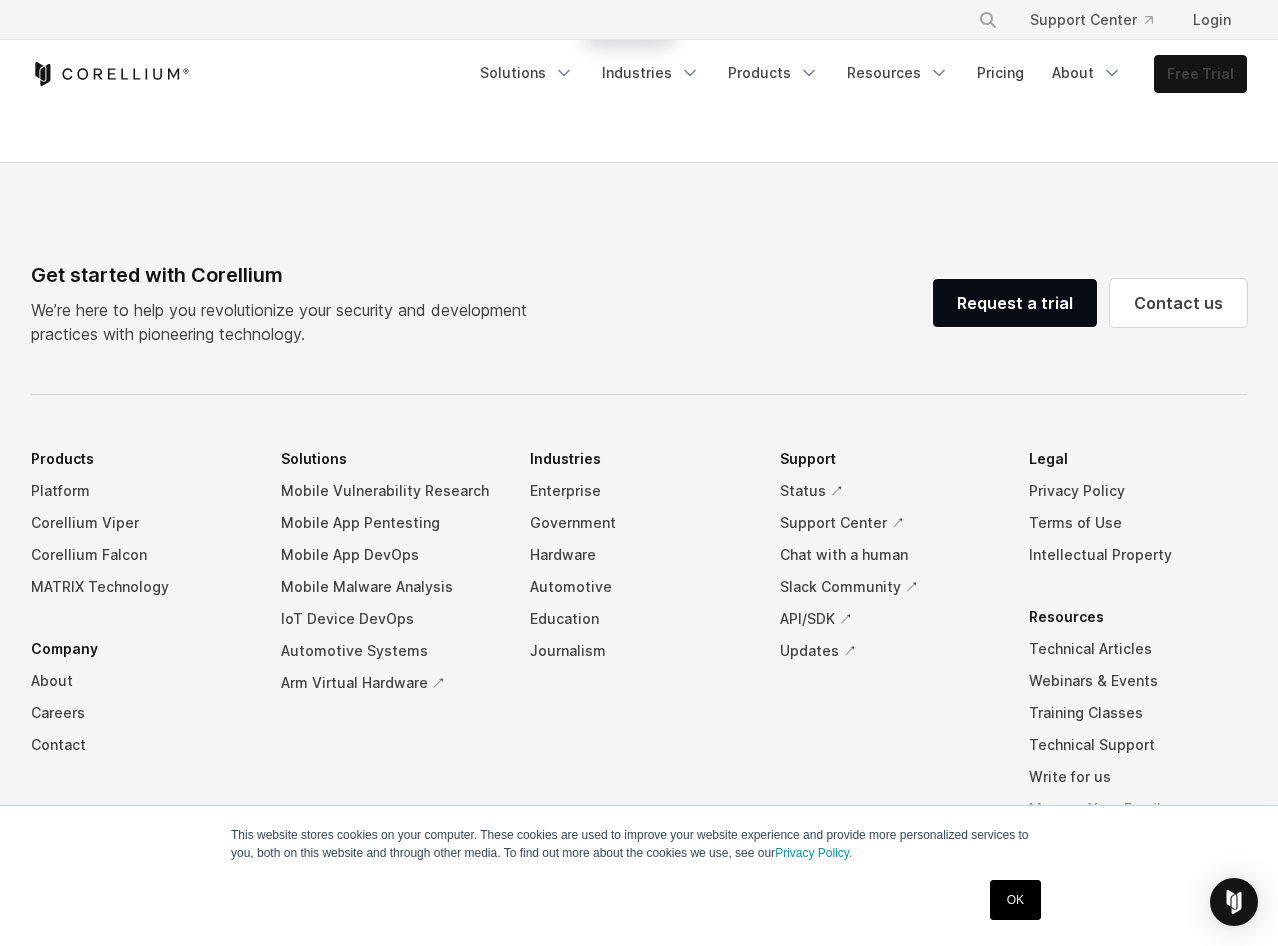 click on "Free Trial" at bounding box center [1200, 74] 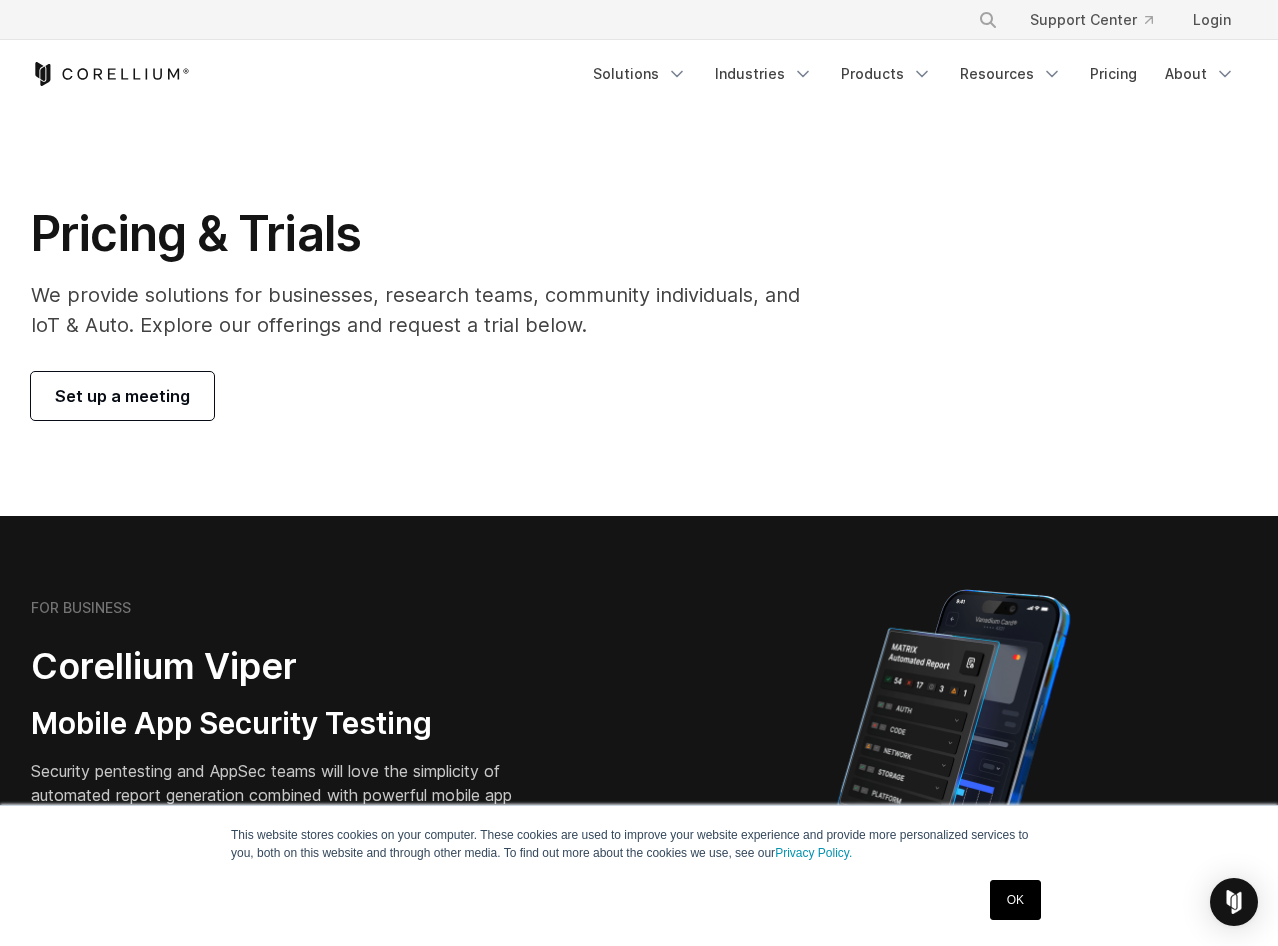 scroll, scrollTop: 0, scrollLeft: 0, axis: both 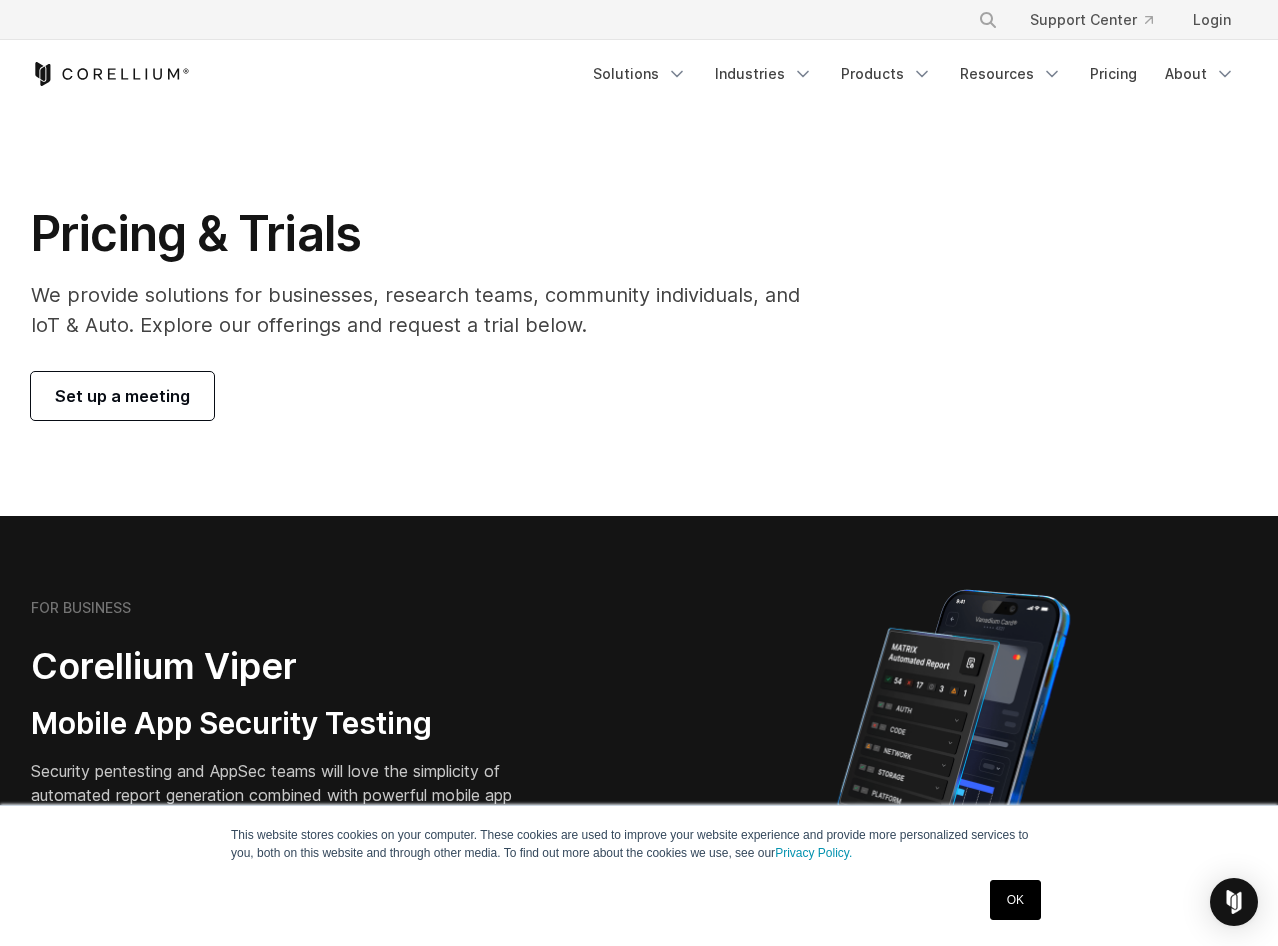 click on "Set up a meeting" at bounding box center [122, 396] 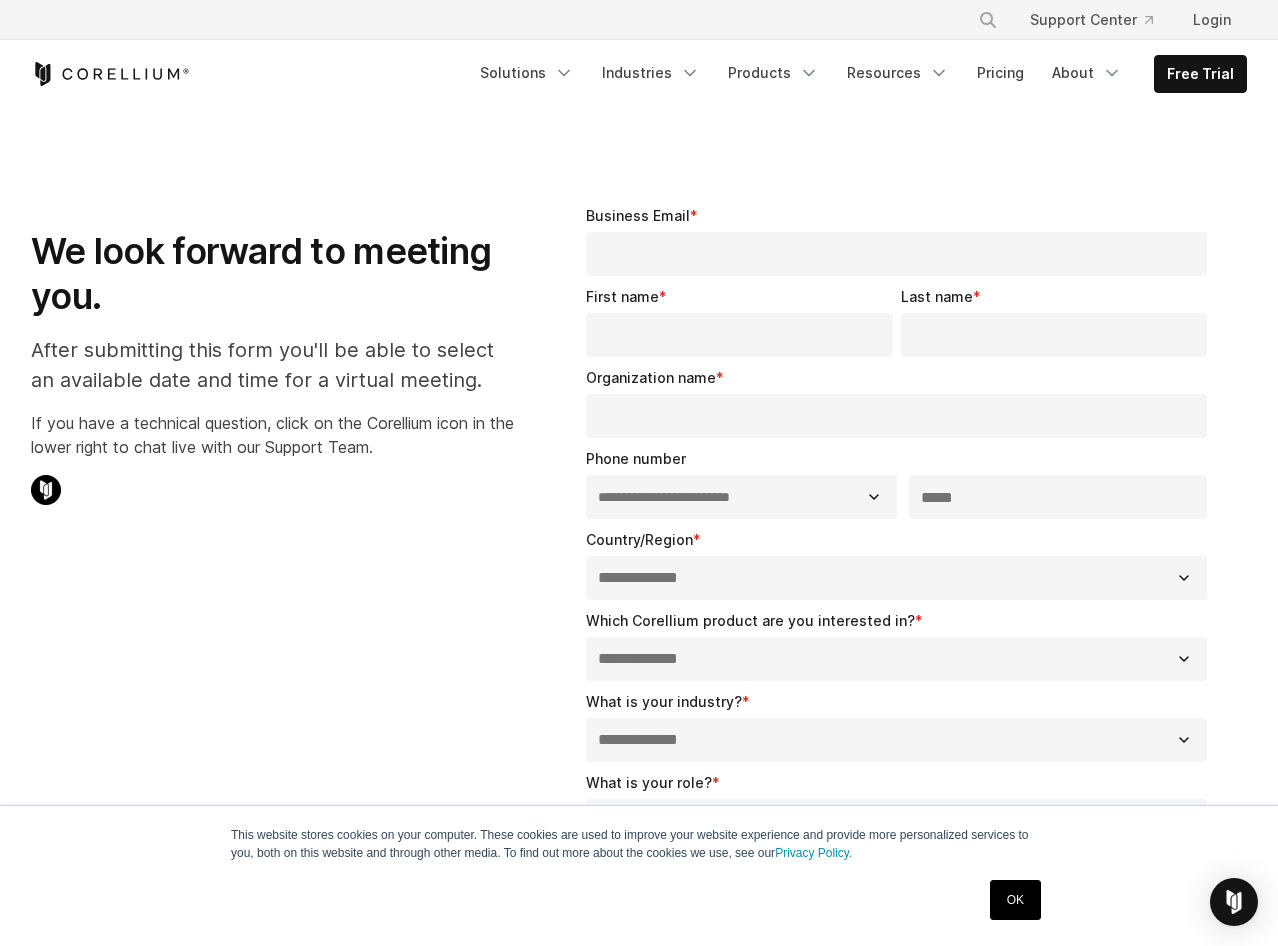 select on "**" 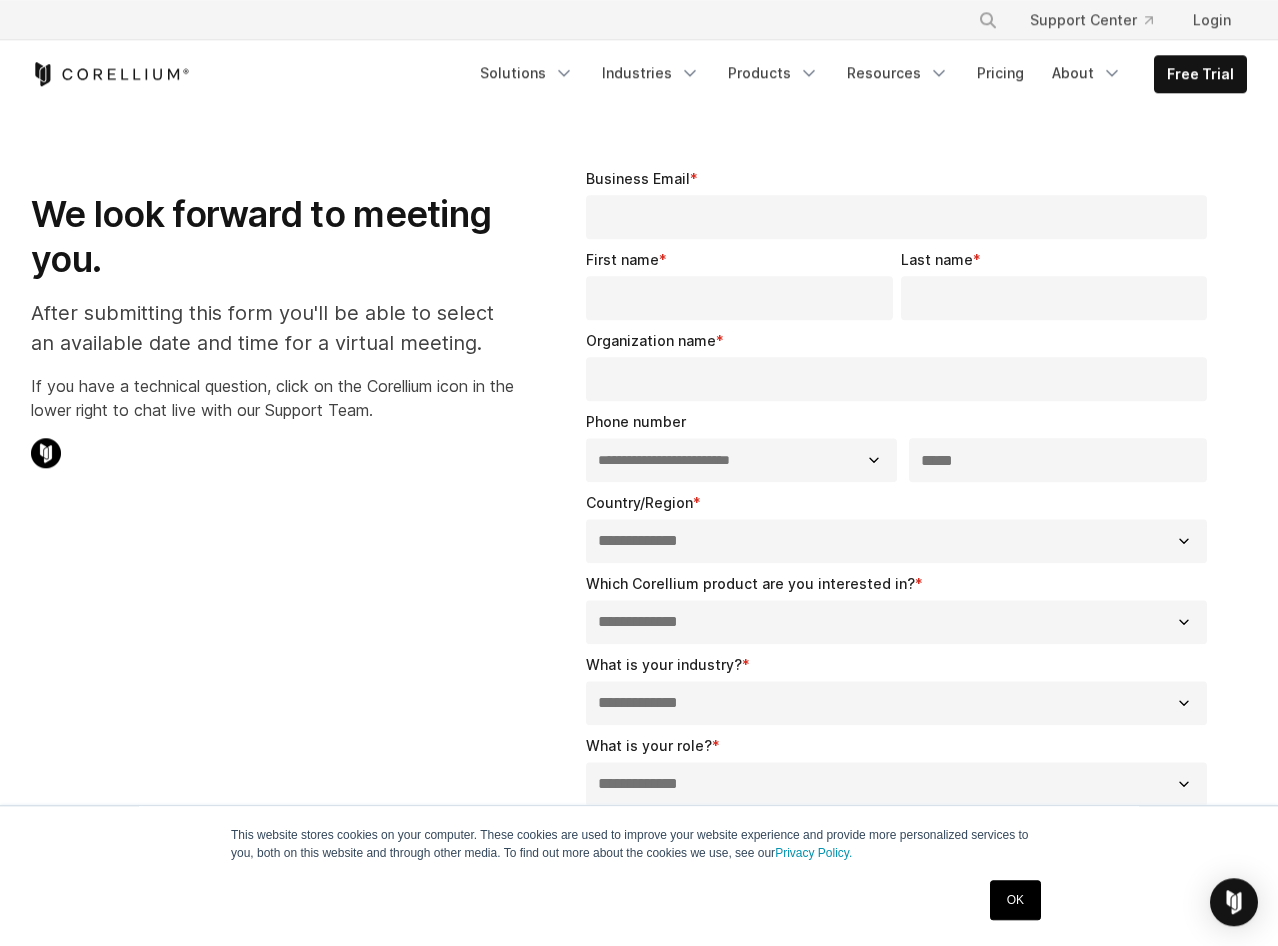 scroll, scrollTop: 0, scrollLeft: 0, axis: both 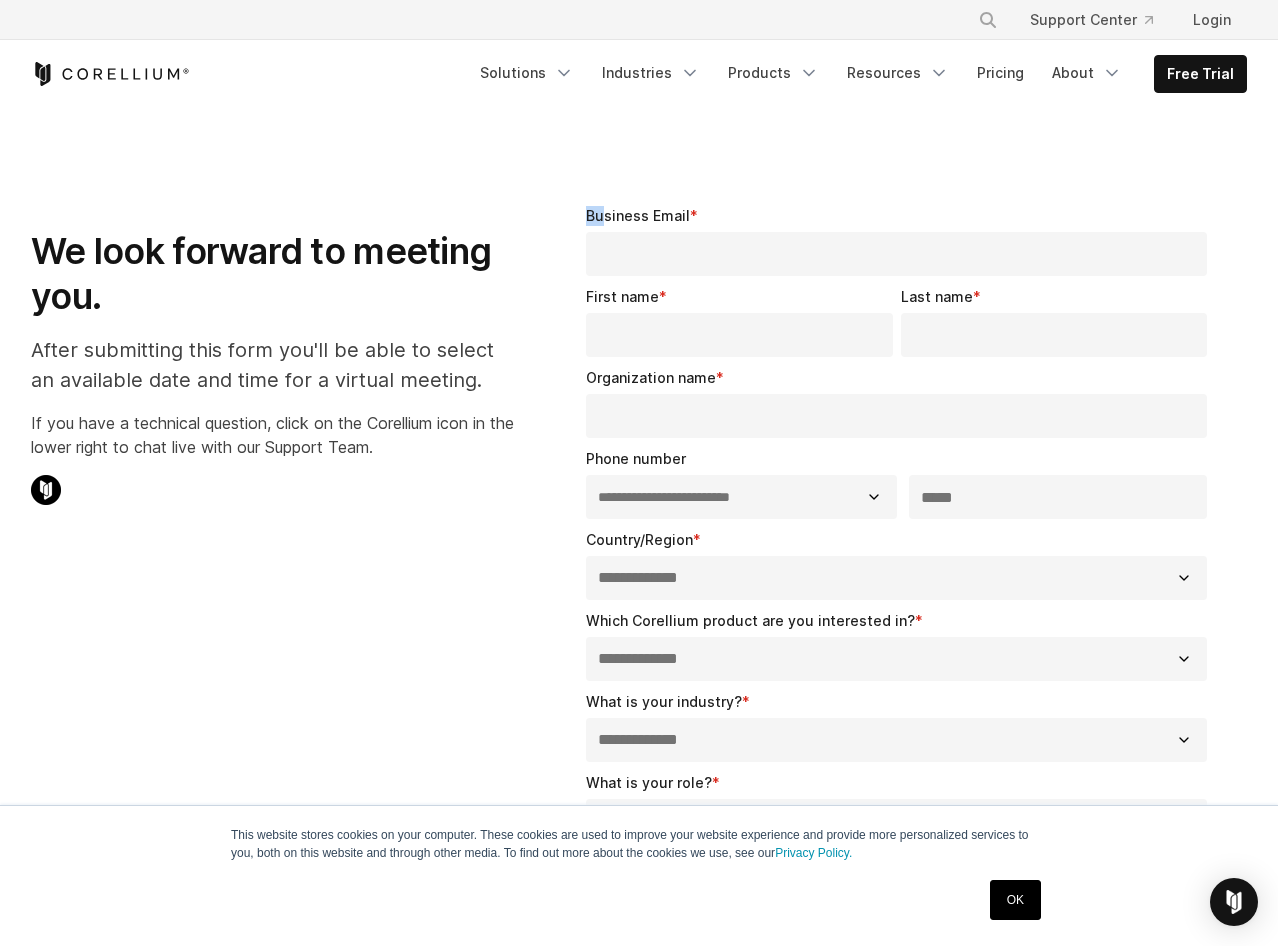 click on "**********" at bounding box center (900, 696) 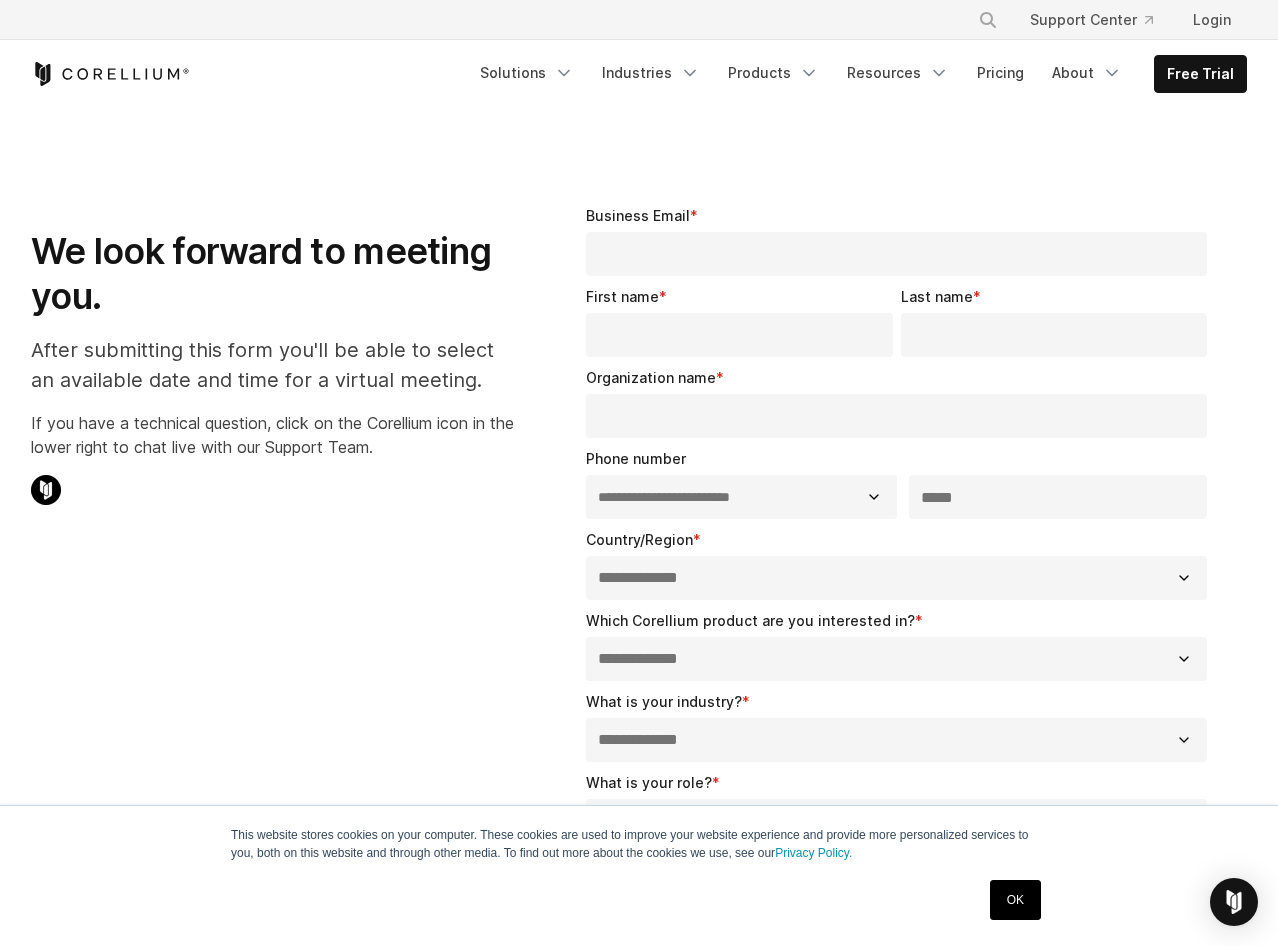 click on "**********" at bounding box center (639, 696) 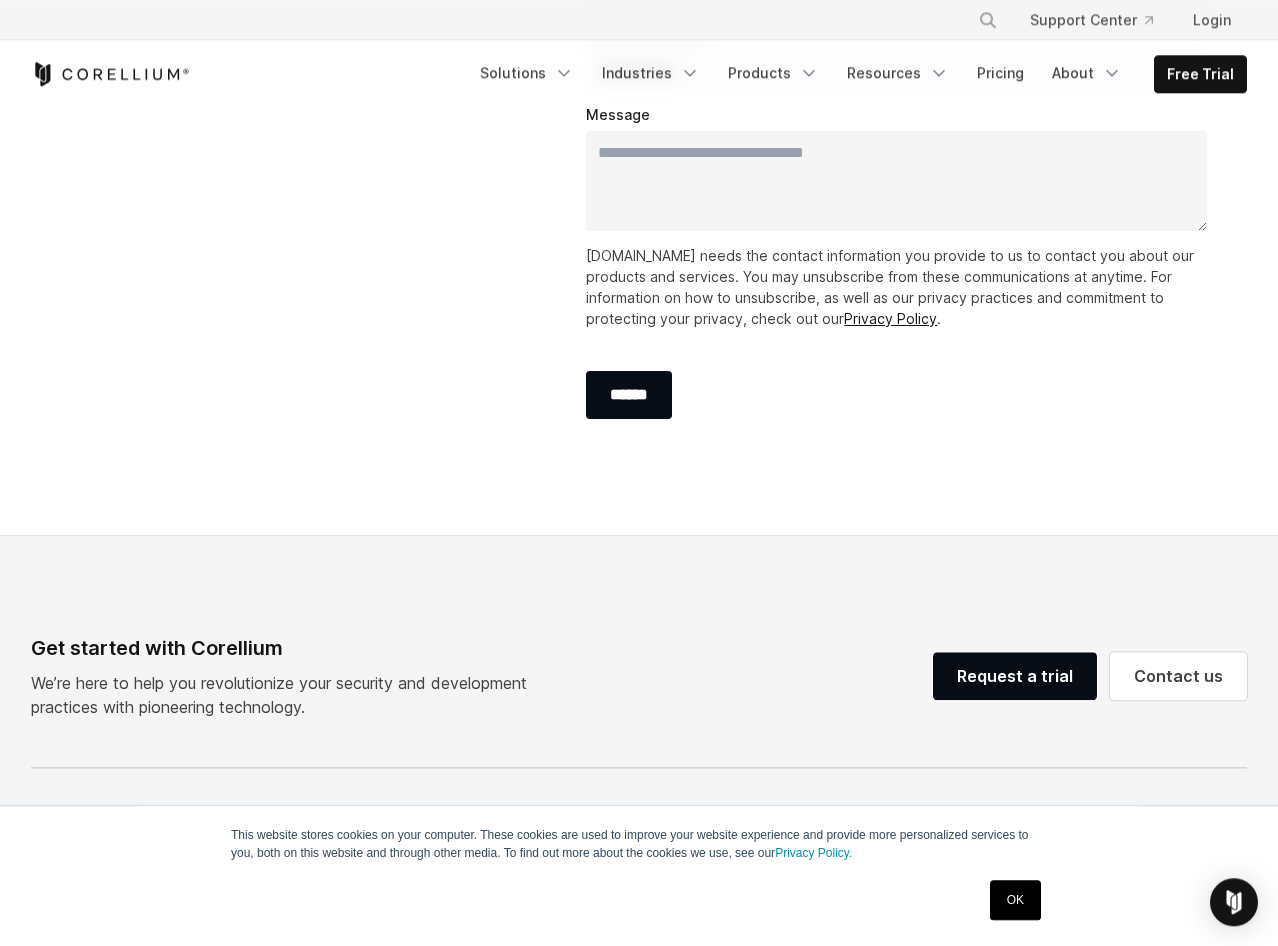 scroll, scrollTop: 1208, scrollLeft: 0, axis: vertical 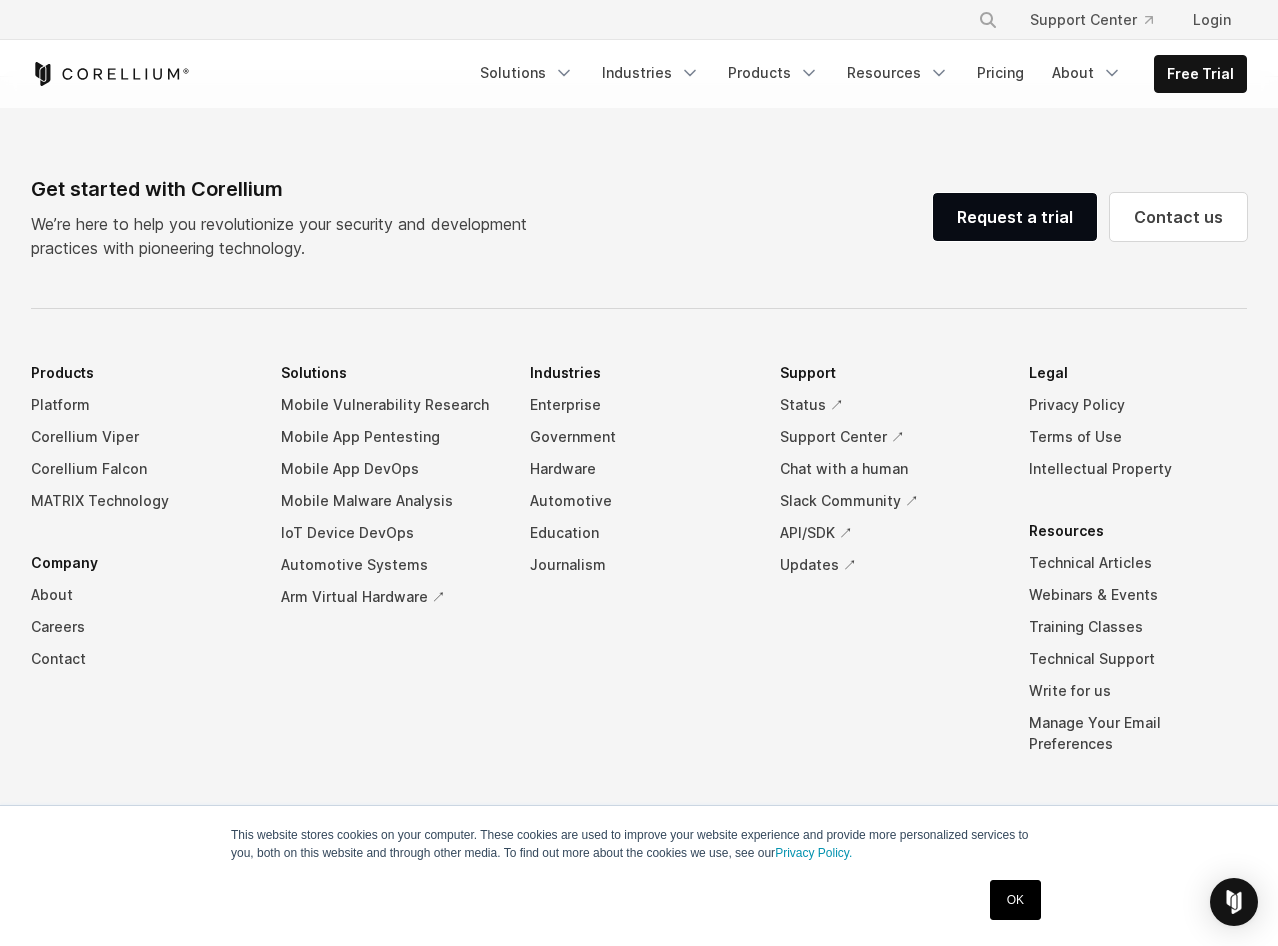 click on "OK" at bounding box center [1015, 900] 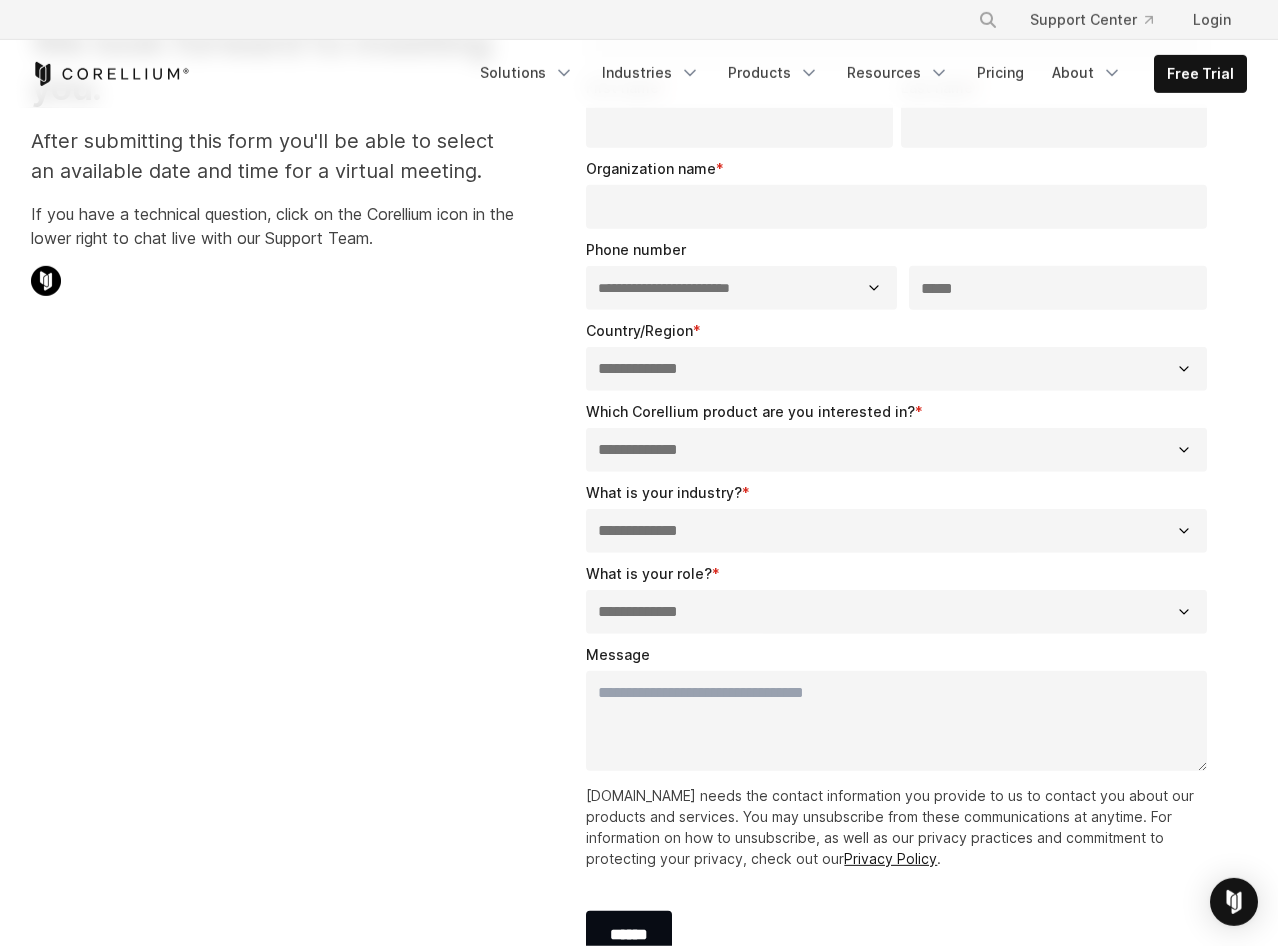 scroll, scrollTop: 0, scrollLeft: 0, axis: both 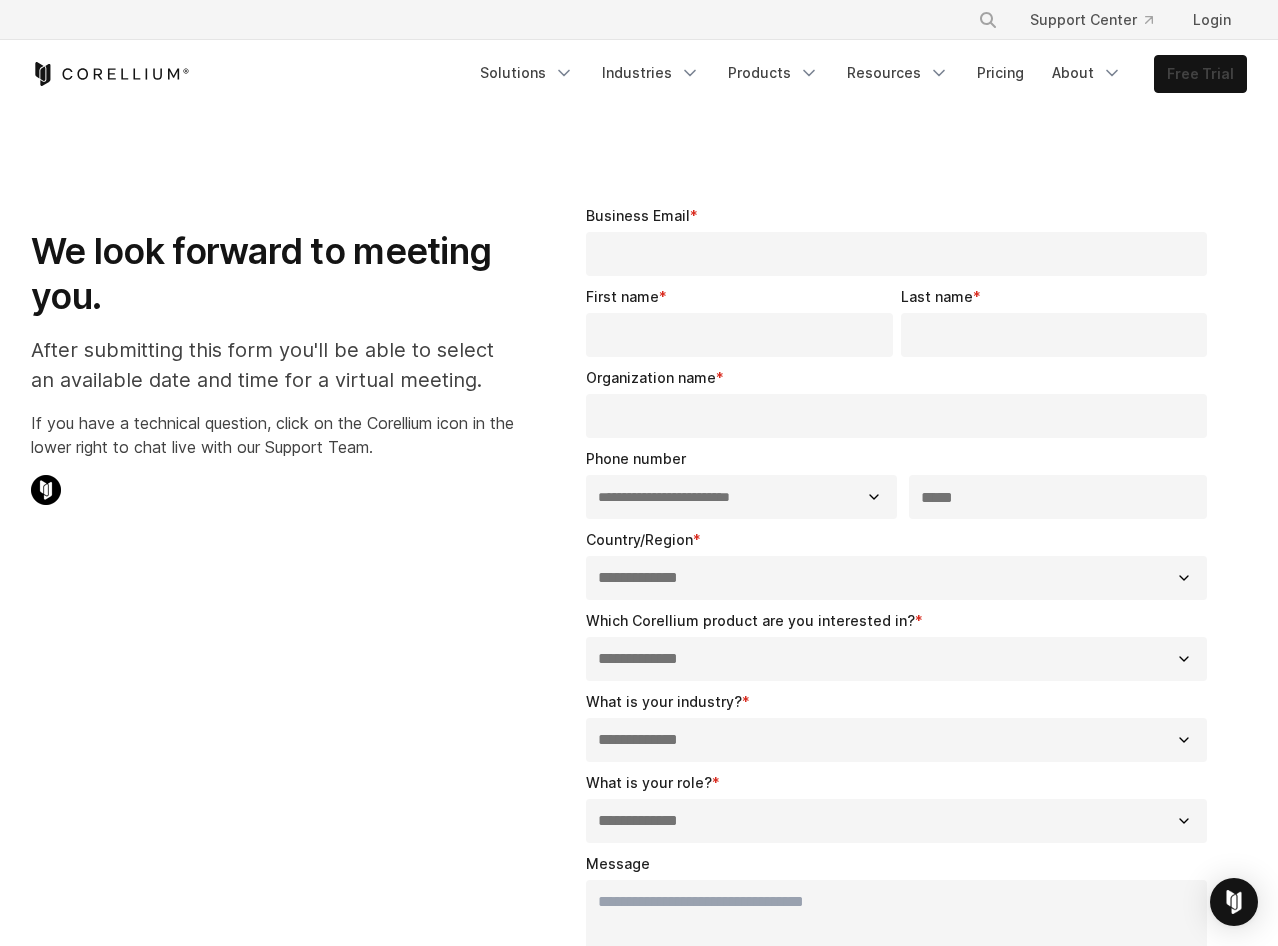 click on "Free Trial" at bounding box center (1200, 74) 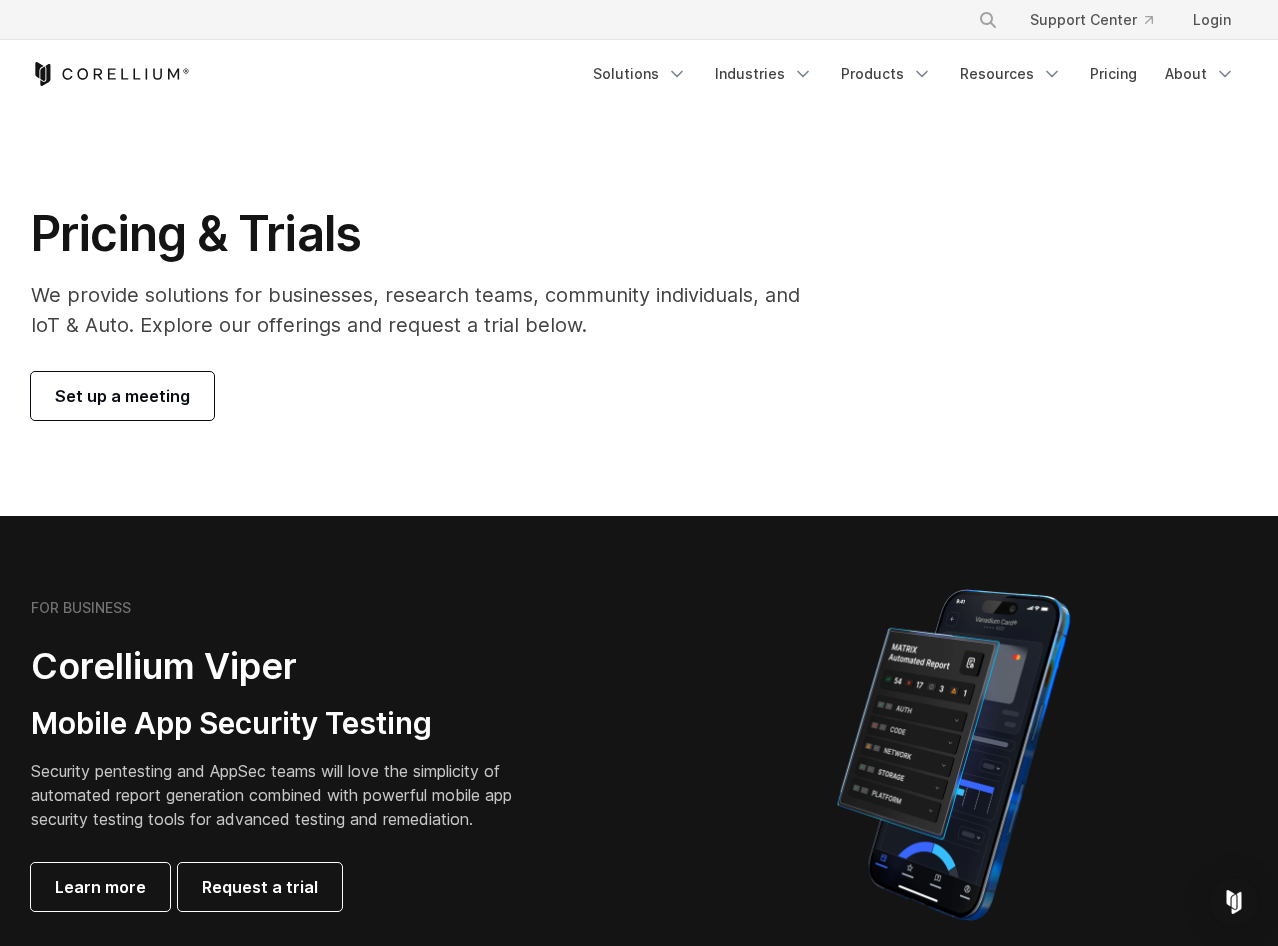 scroll, scrollTop: 0, scrollLeft: 0, axis: both 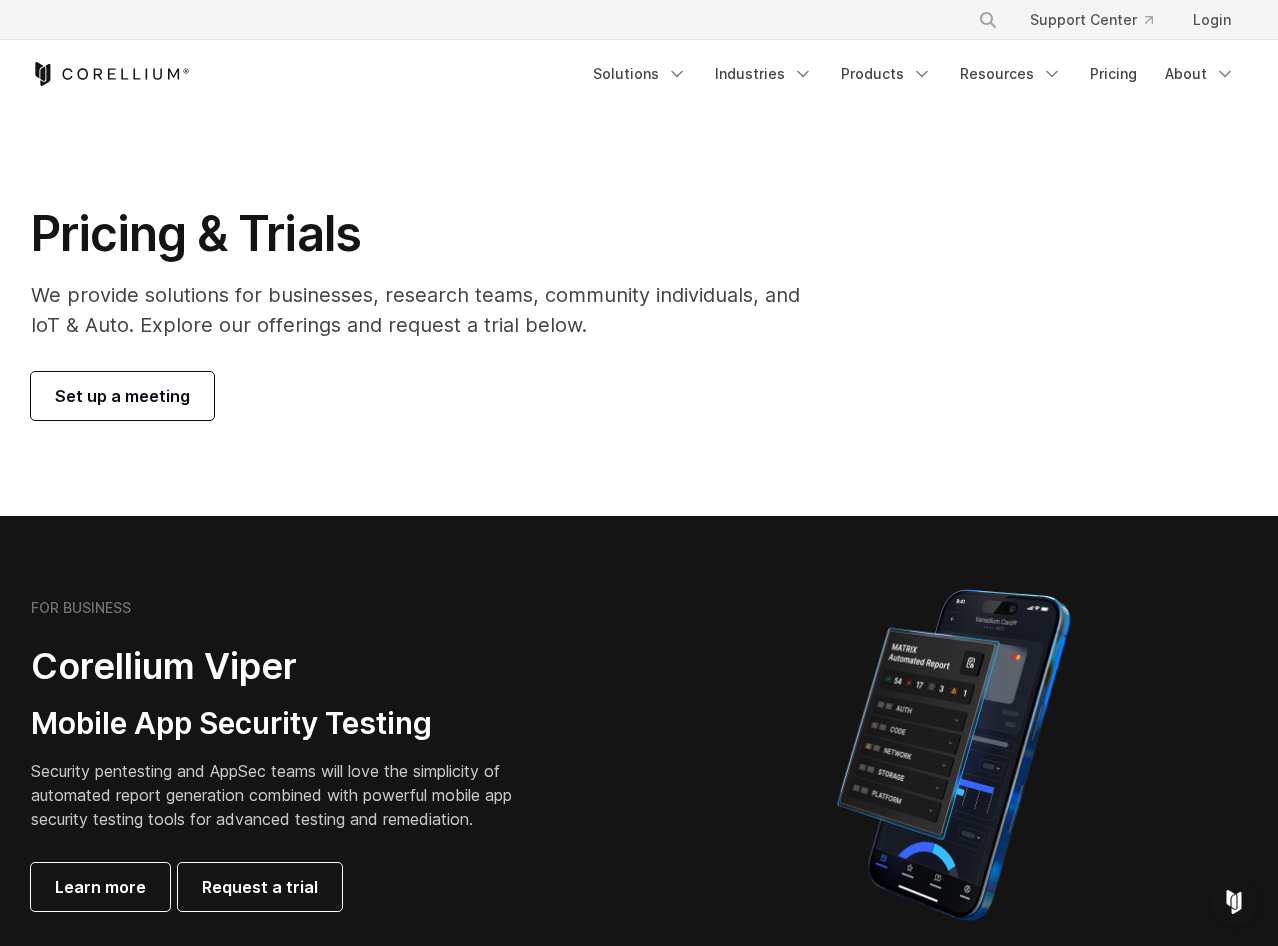 click on "Set up a meeting" at bounding box center [122, 396] 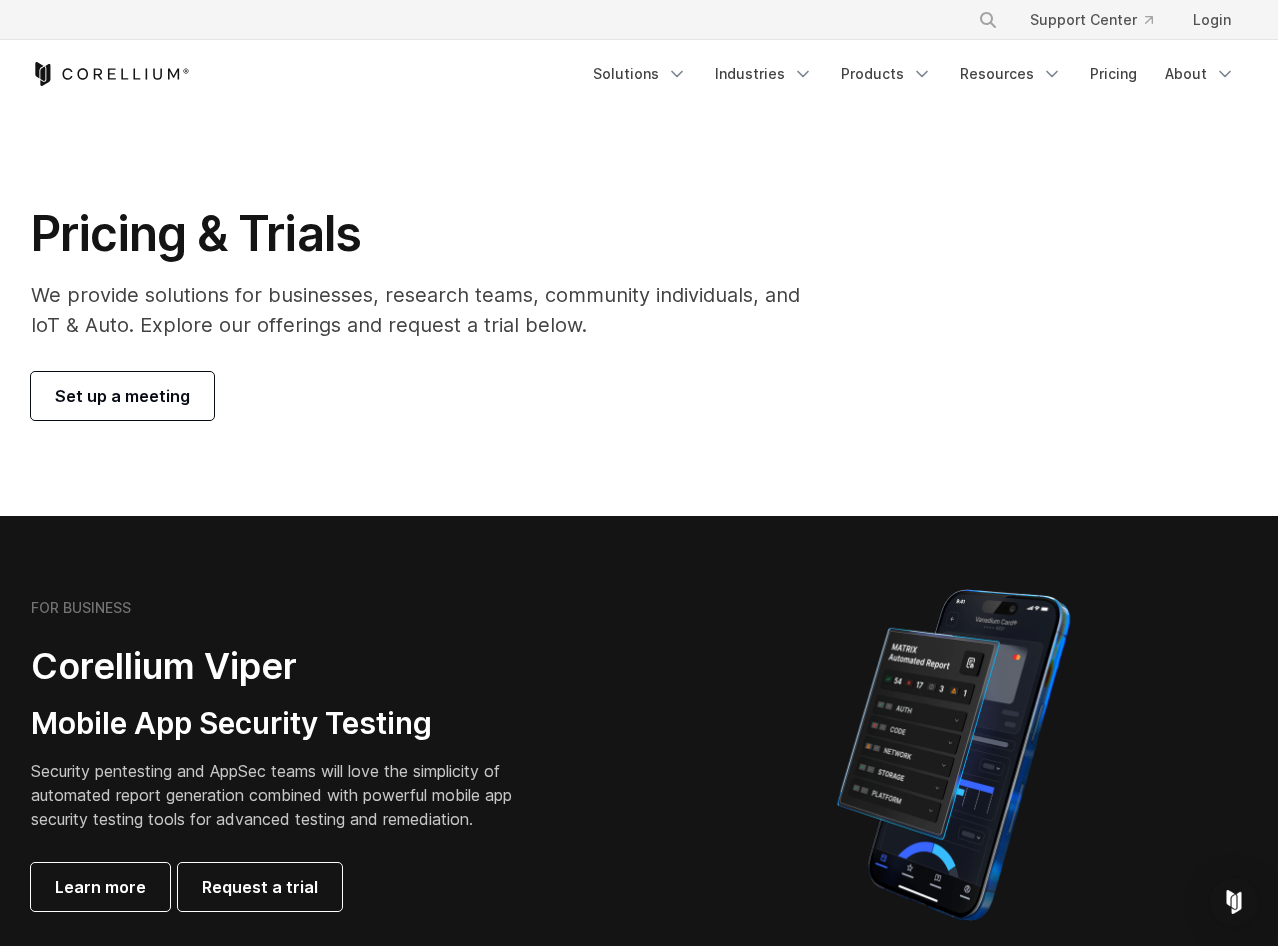 scroll, scrollTop: 306, scrollLeft: 0, axis: vertical 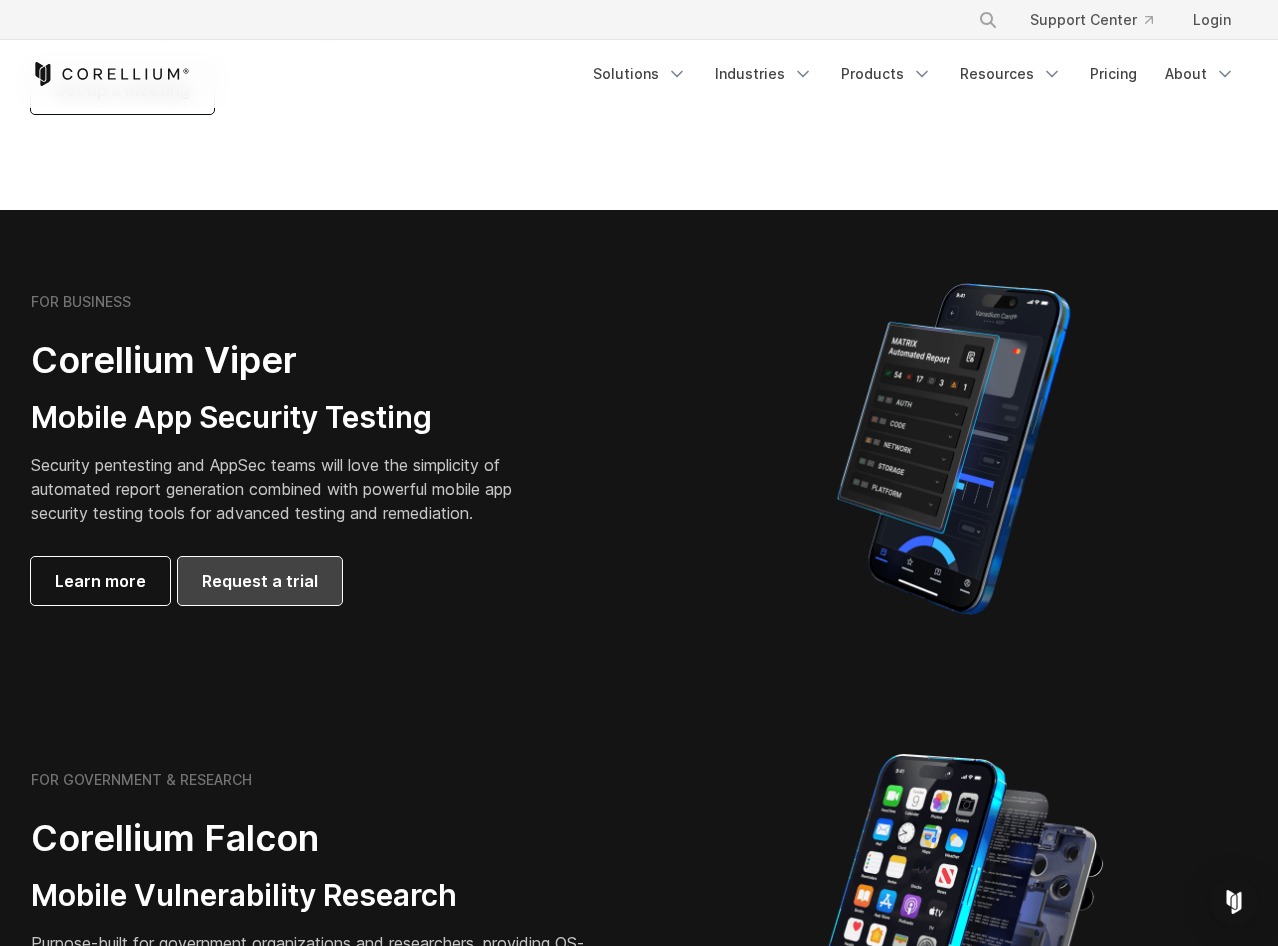click on "Request a trial" at bounding box center [260, 581] 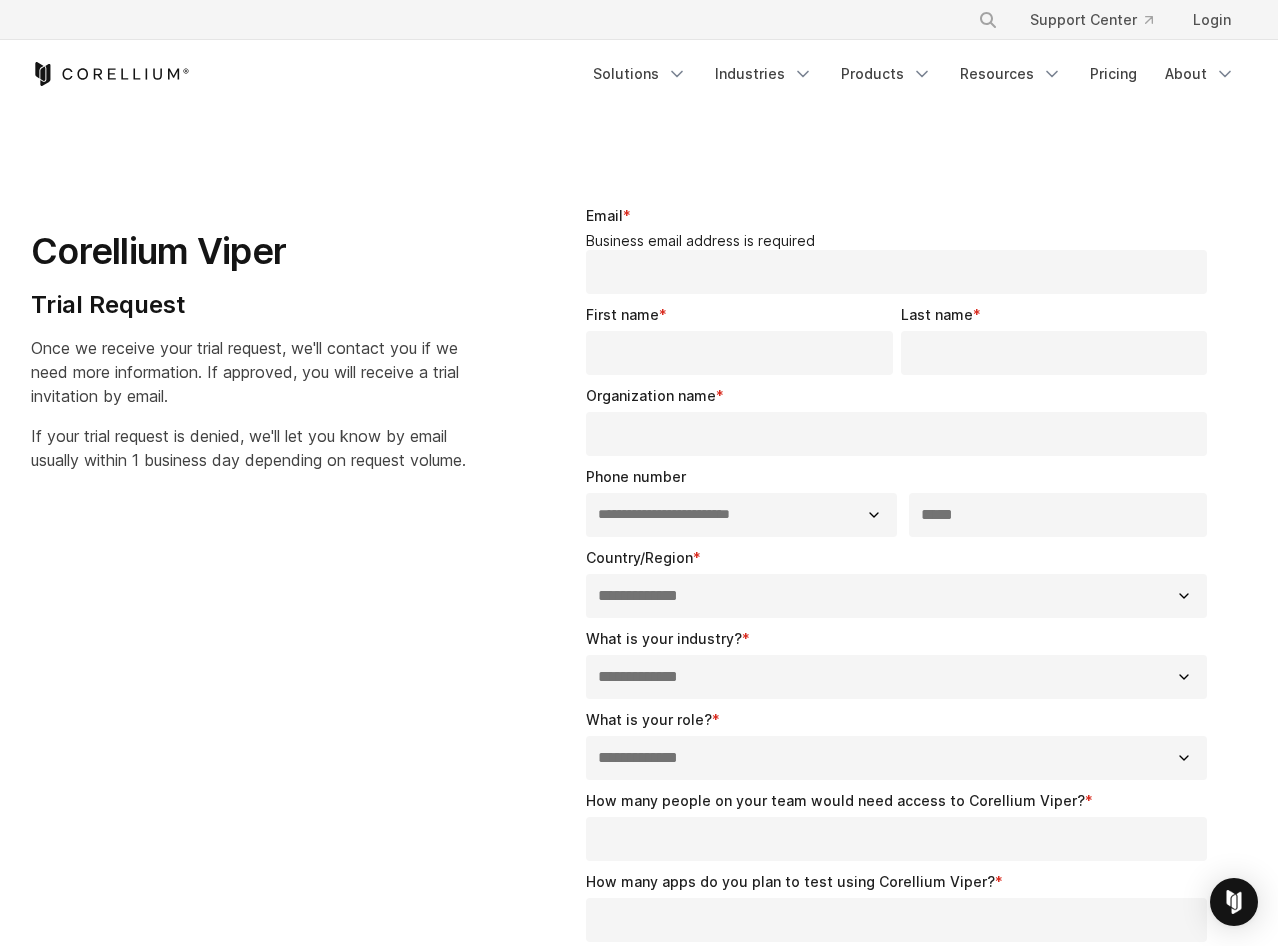 select on "**" 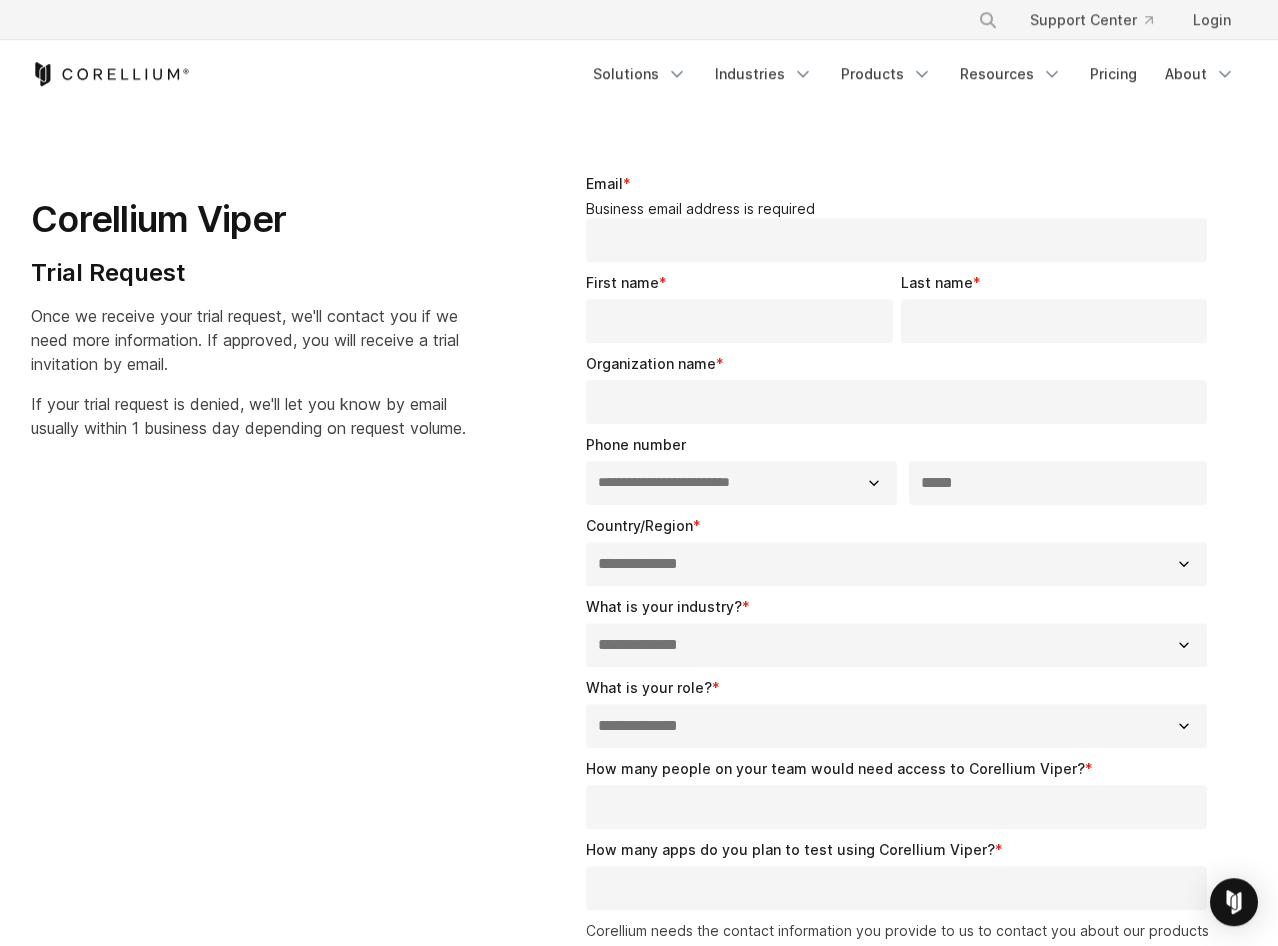 scroll, scrollTop: 0, scrollLeft: 0, axis: both 